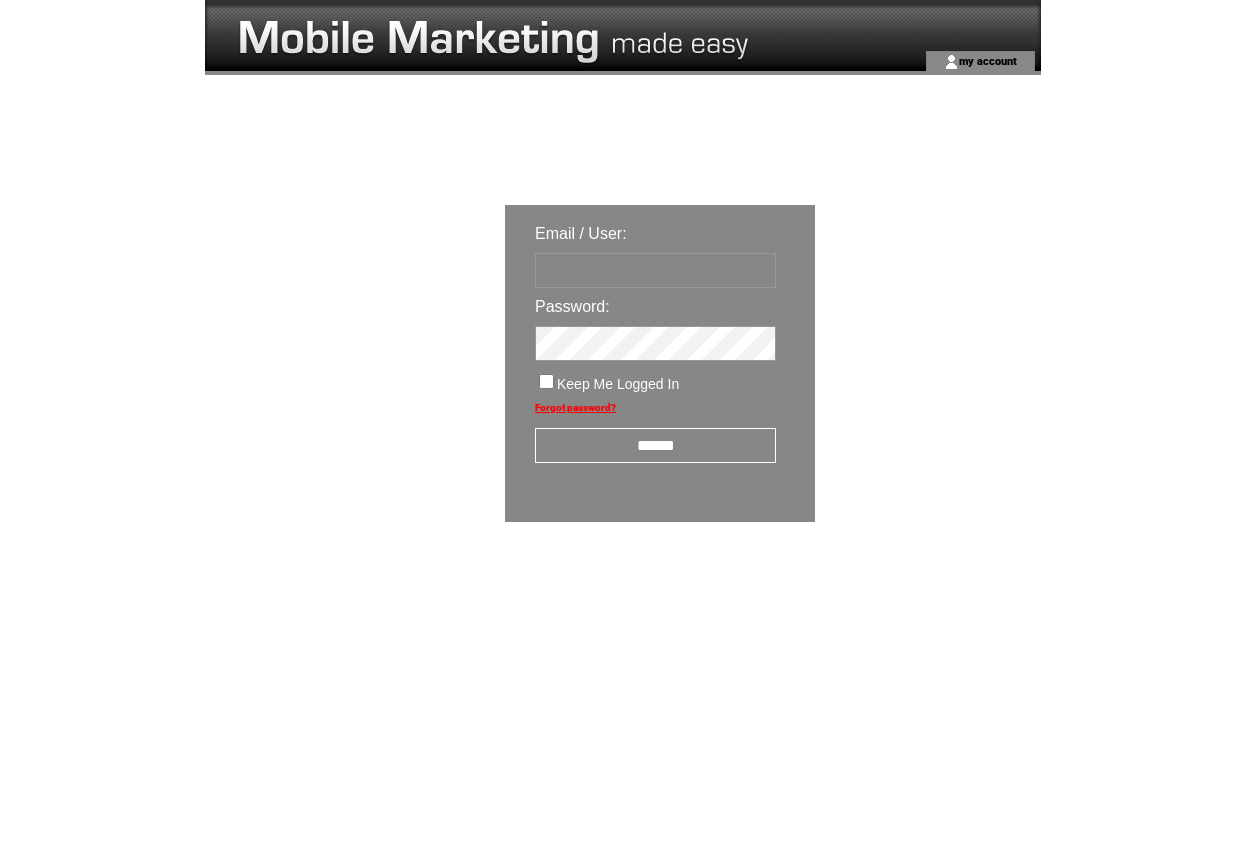 scroll, scrollTop: 0, scrollLeft: 0, axis: both 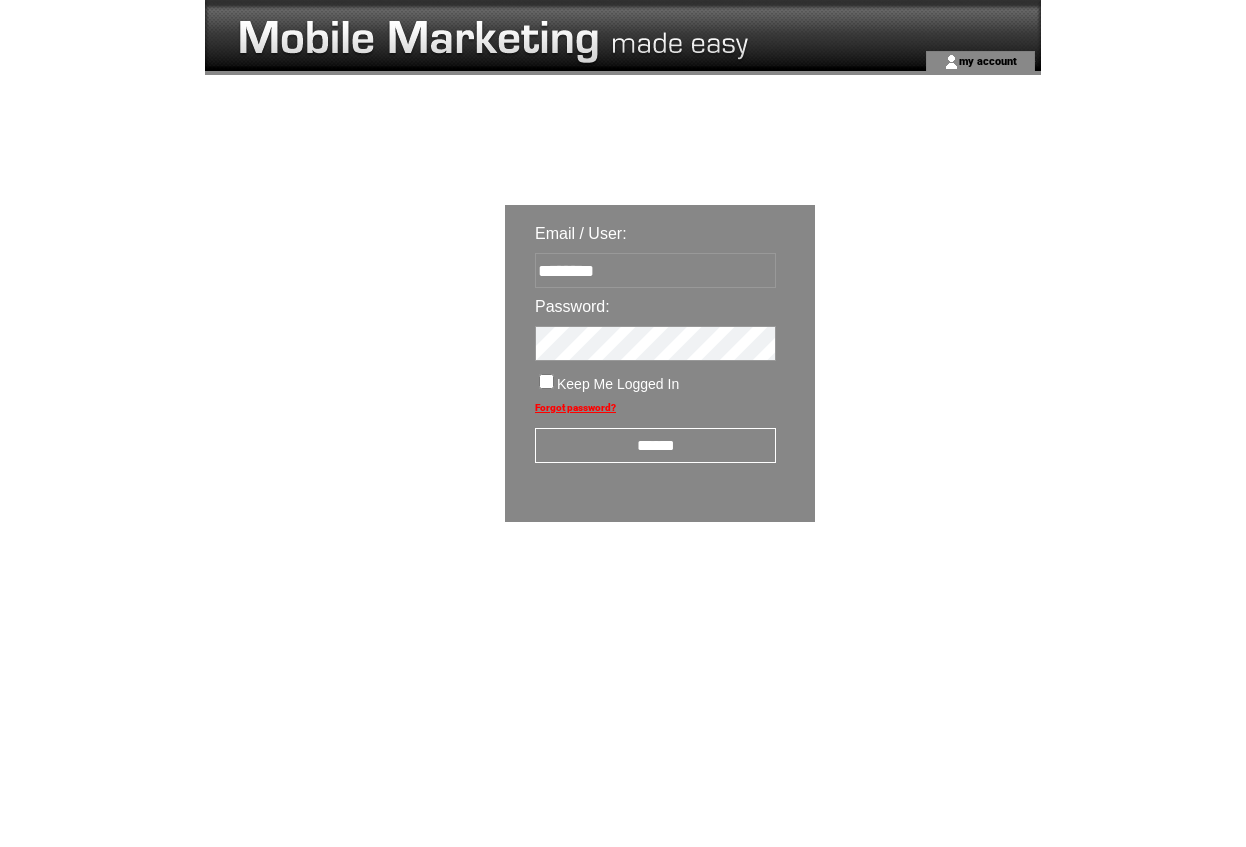 click on "******" at bounding box center (655, 445) 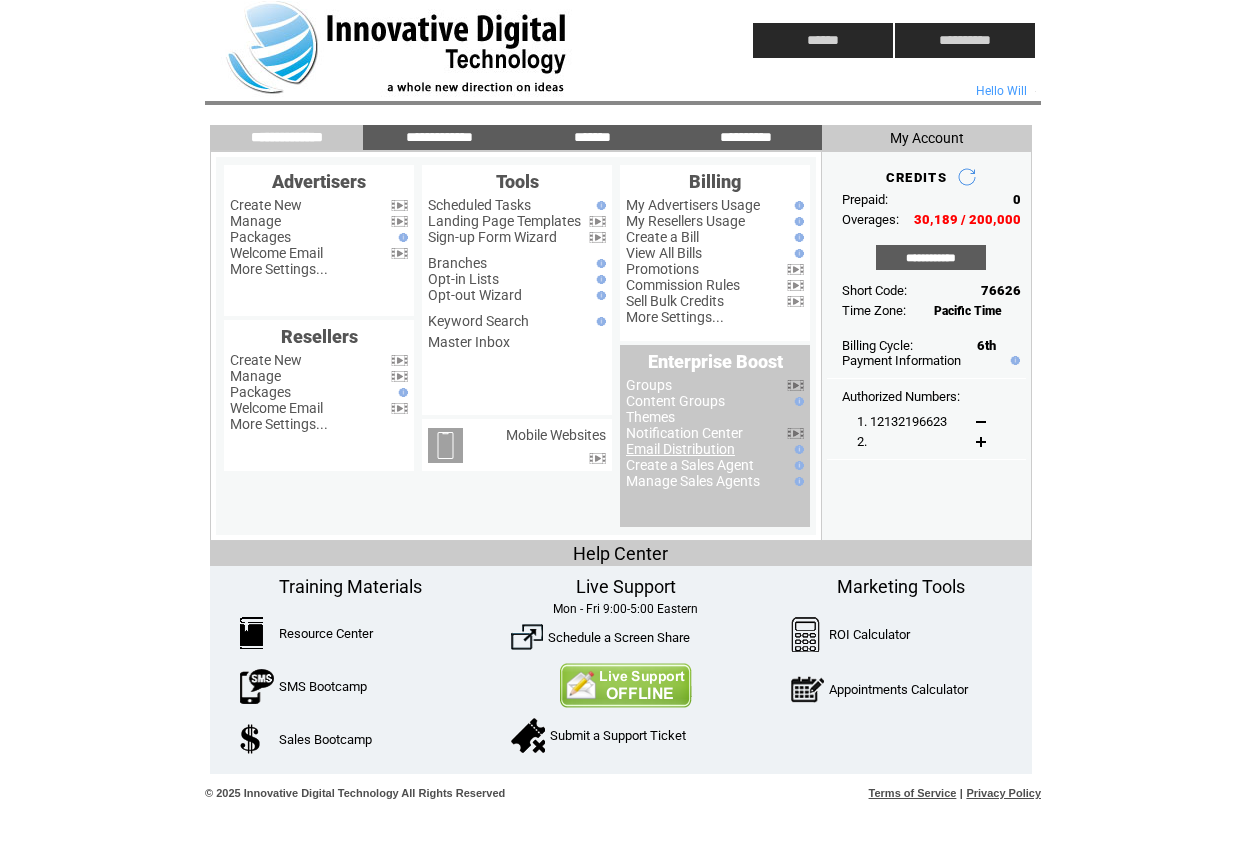 scroll, scrollTop: 0, scrollLeft: 0, axis: both 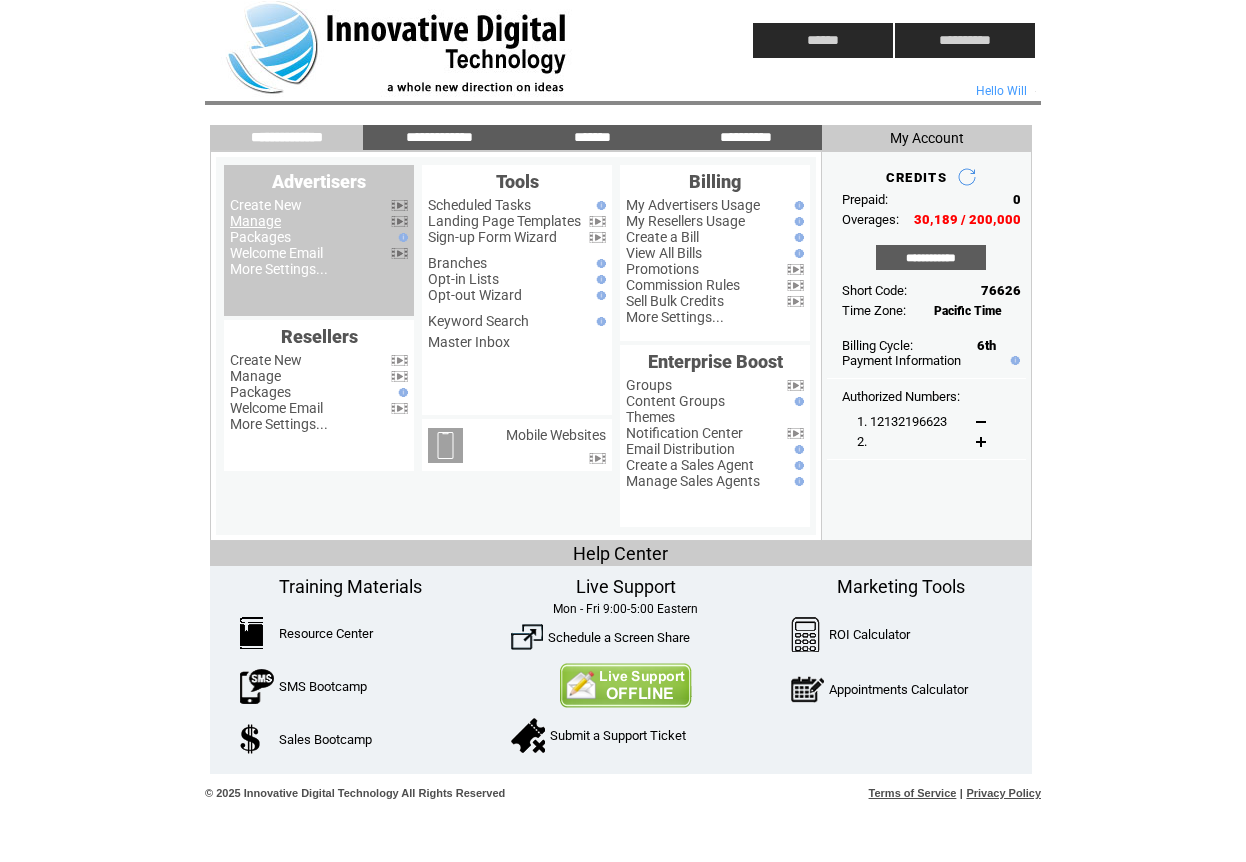 click on "Manage" at bounding box center [255, 221] 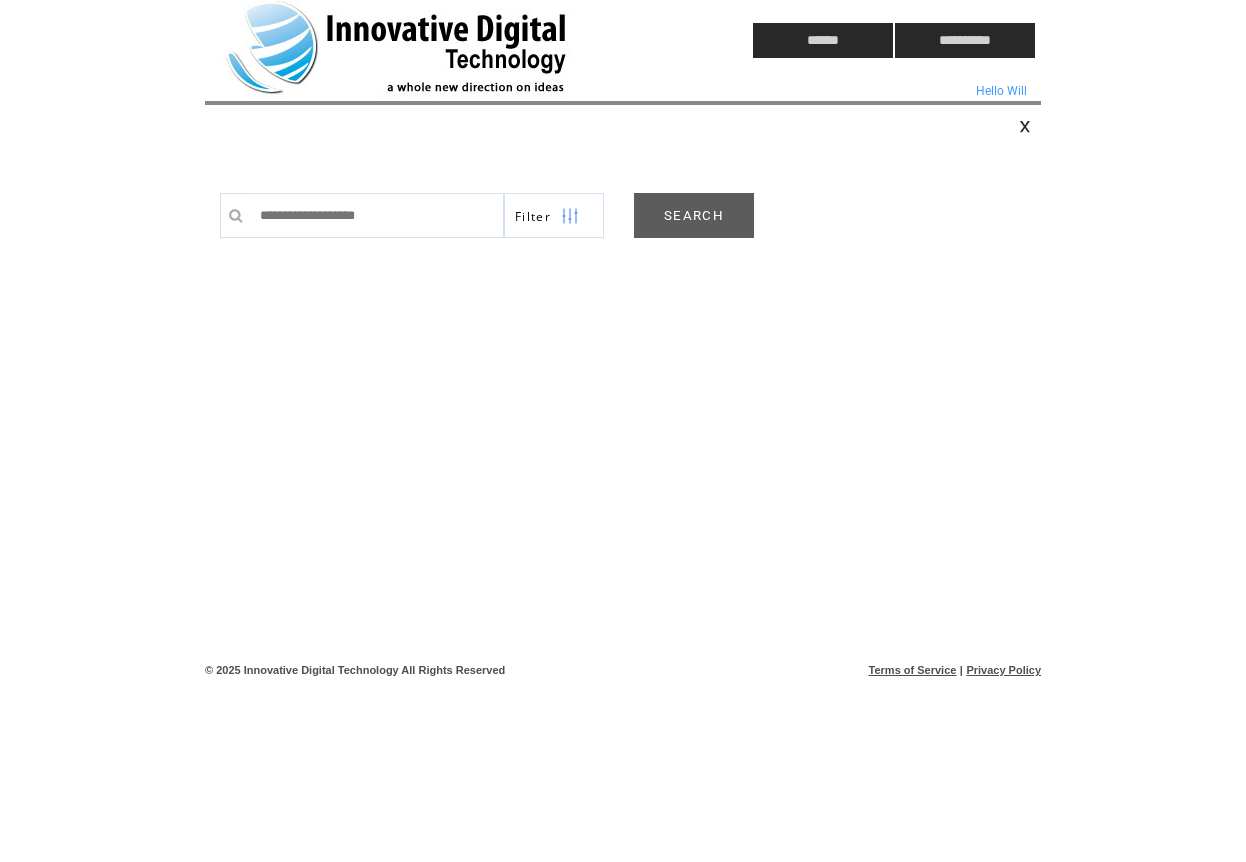 scroll, scrollTop: 0, scrollLeft: 0, axis: both 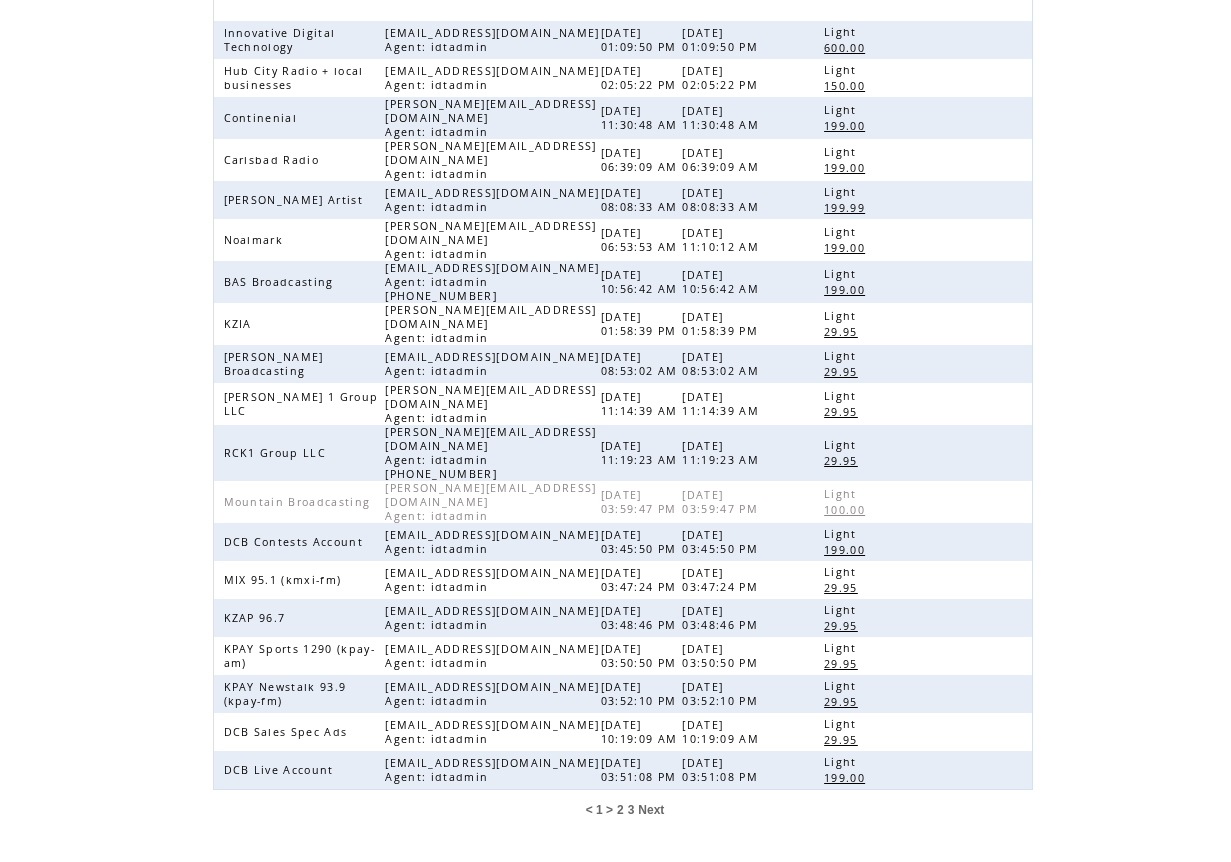 click on "3" at bounding box center [631, 810] 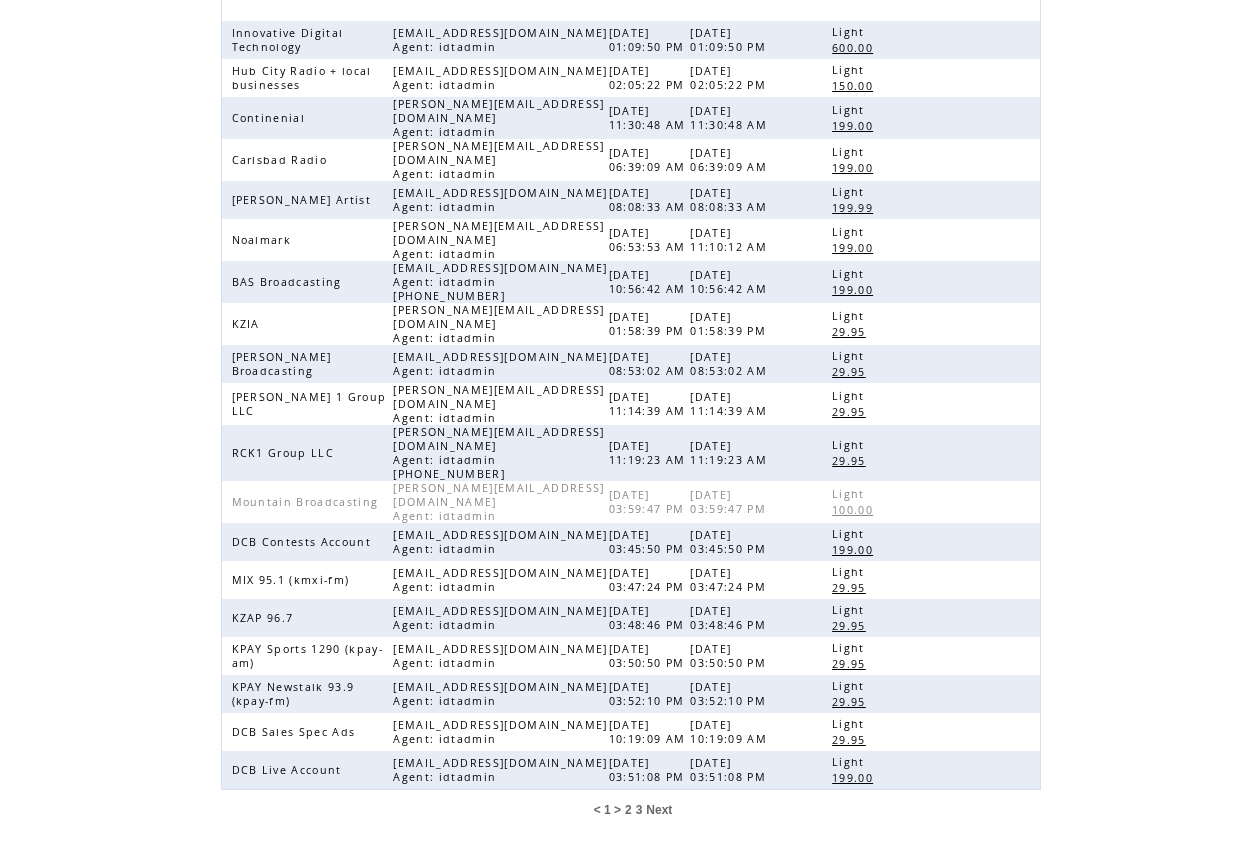 scroll, scrollTop: 0, scrollLeft: 0, axis: both 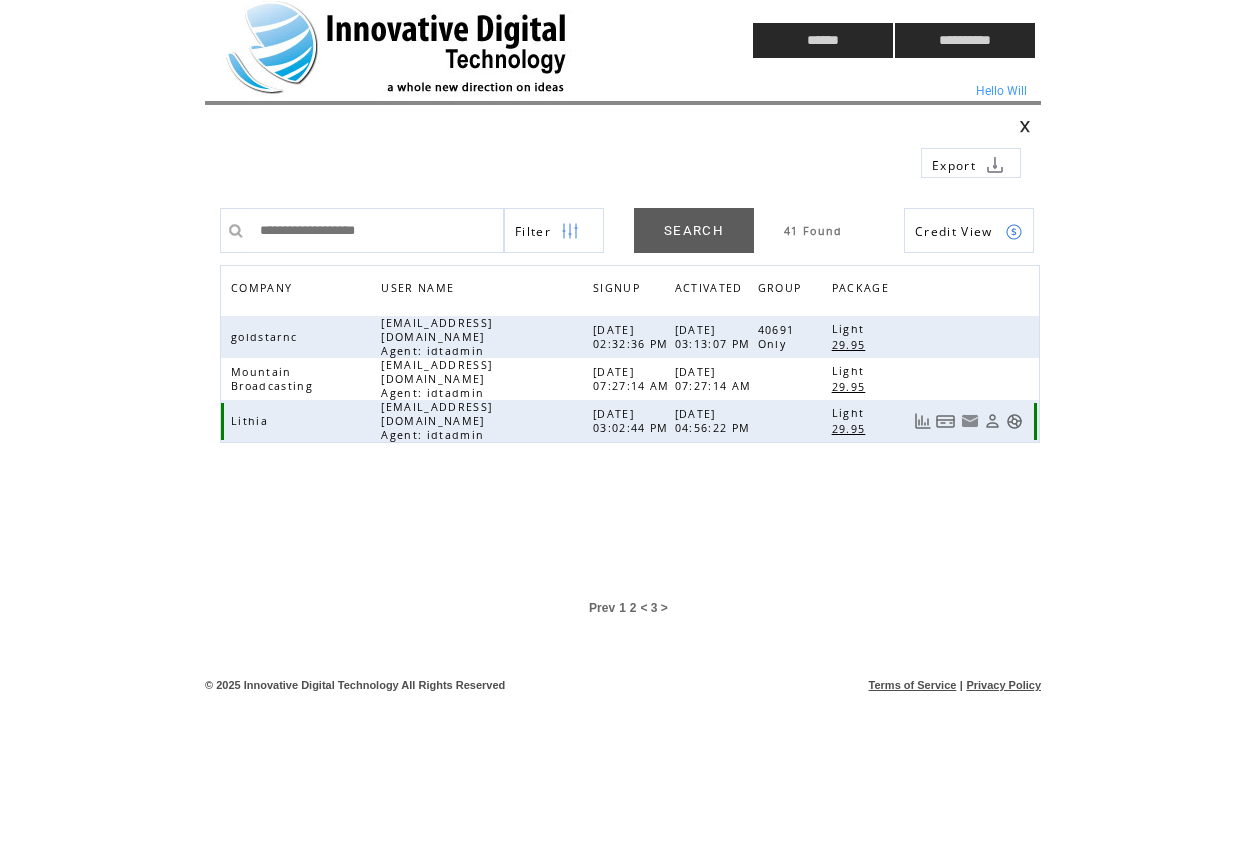 click at bounding box center [1014, 421] 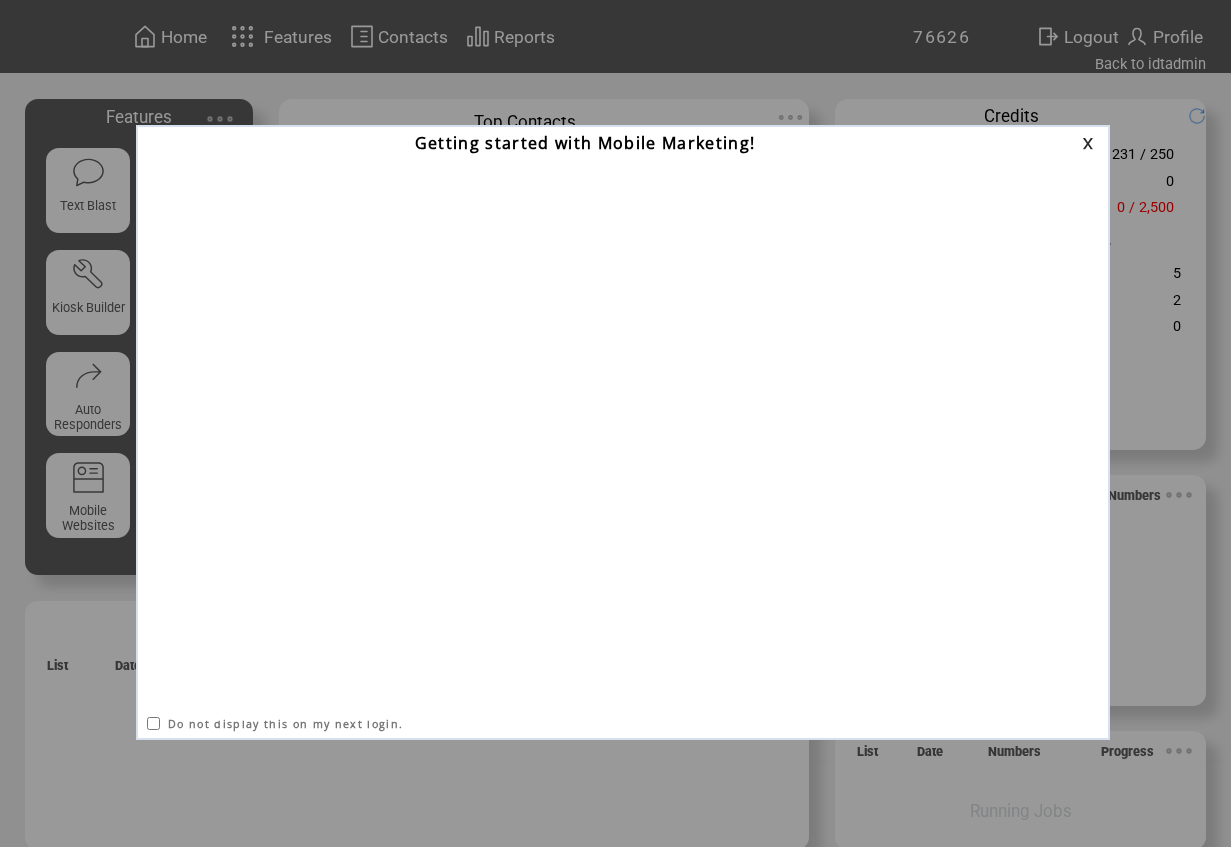 scroll, scrollTop: 0, scrollLeft: 0, axis: both 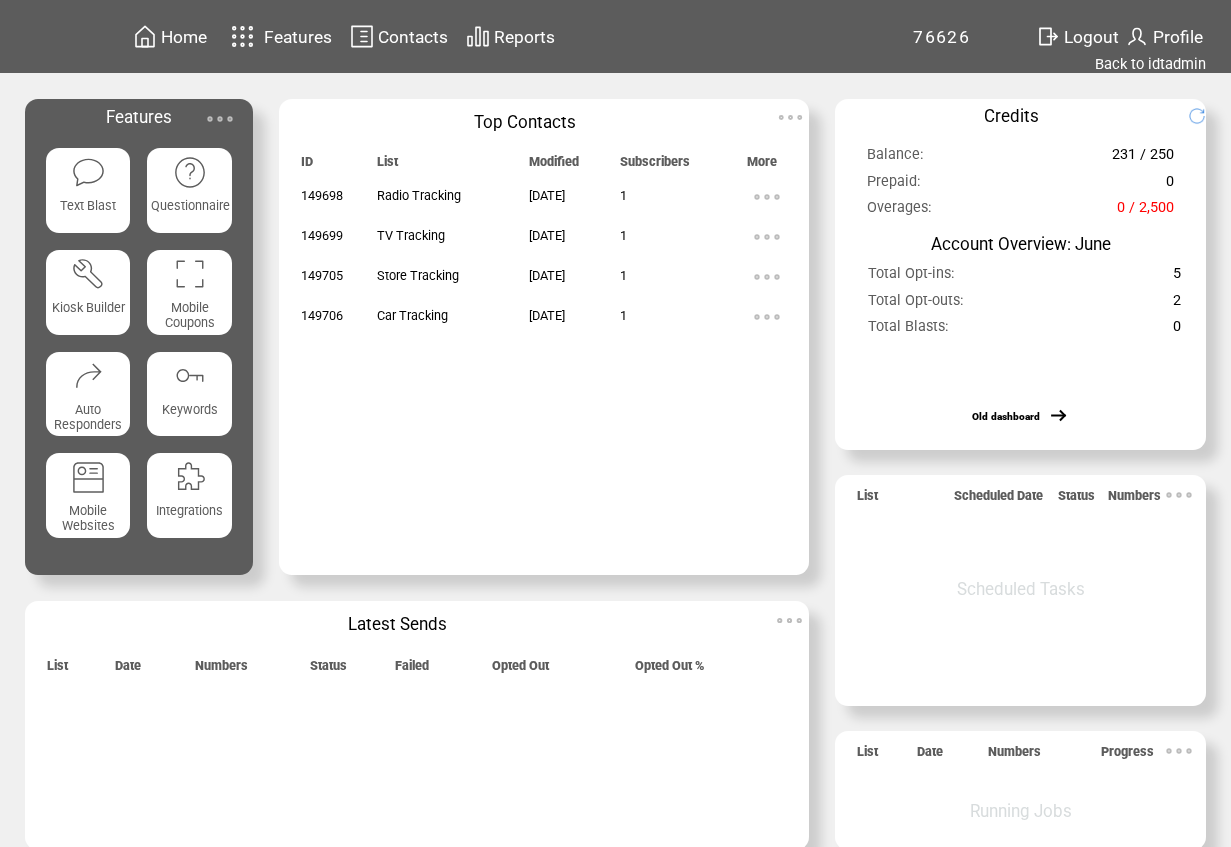 click at bounding box center [220, 119] 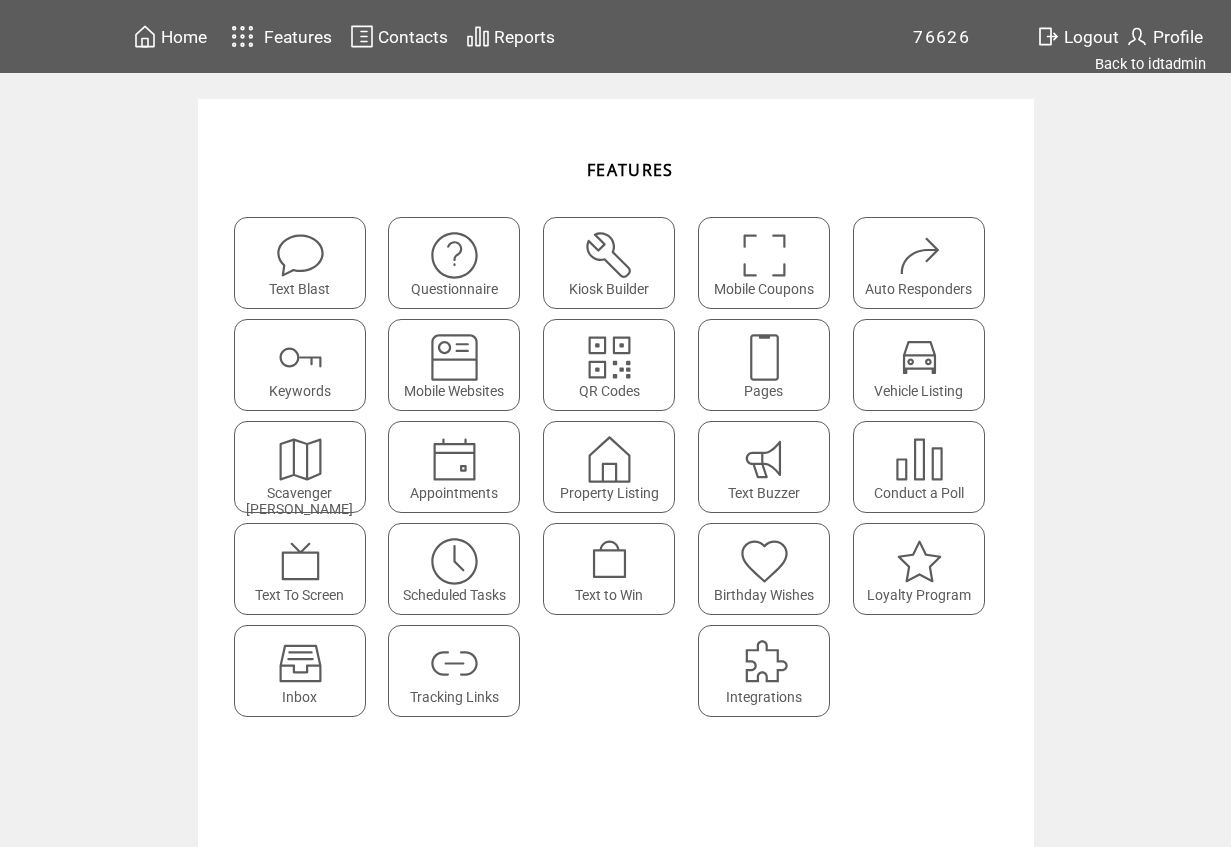 scroll, scrollTop: 0, scrollLeft: 0, axis: both 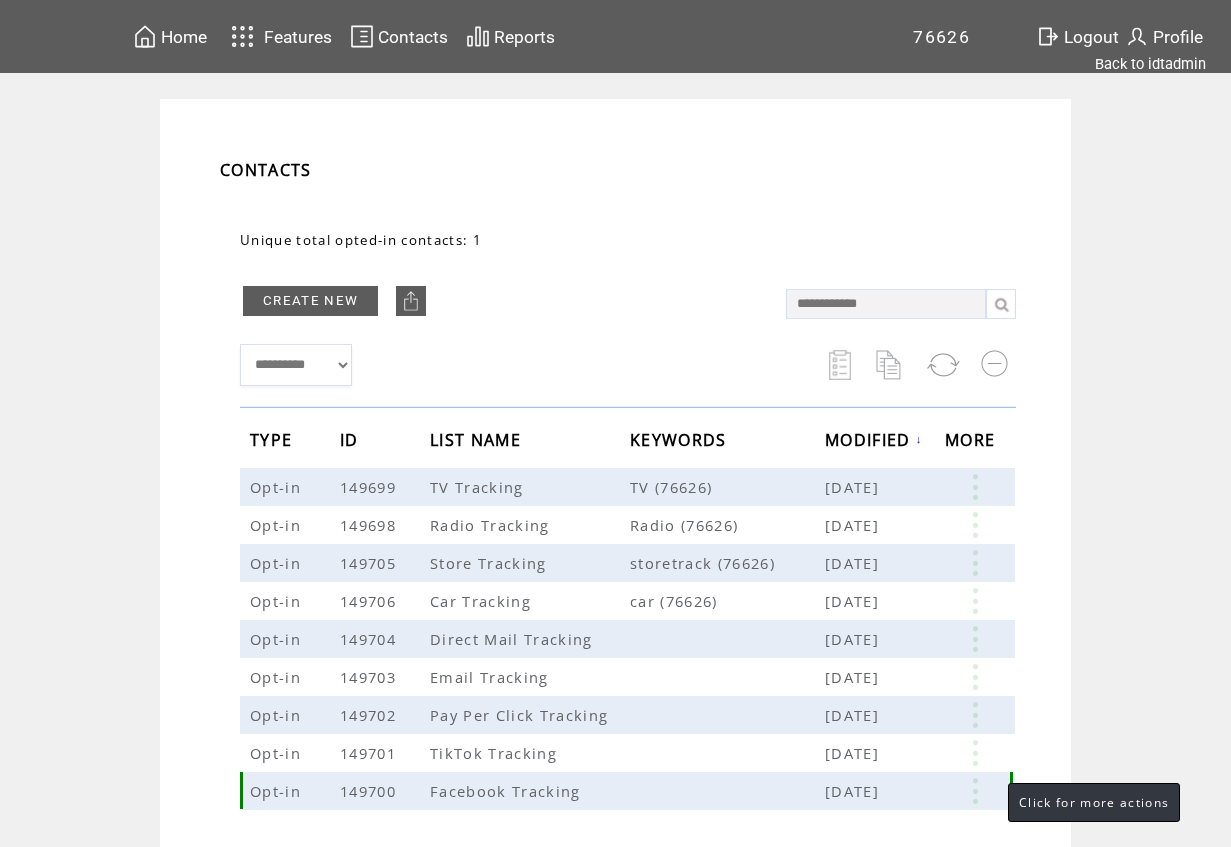 drag, startPoint x: 988, startPoint y: 788, endPoint x: 978, endPoint y: 804, distance: 18.867962 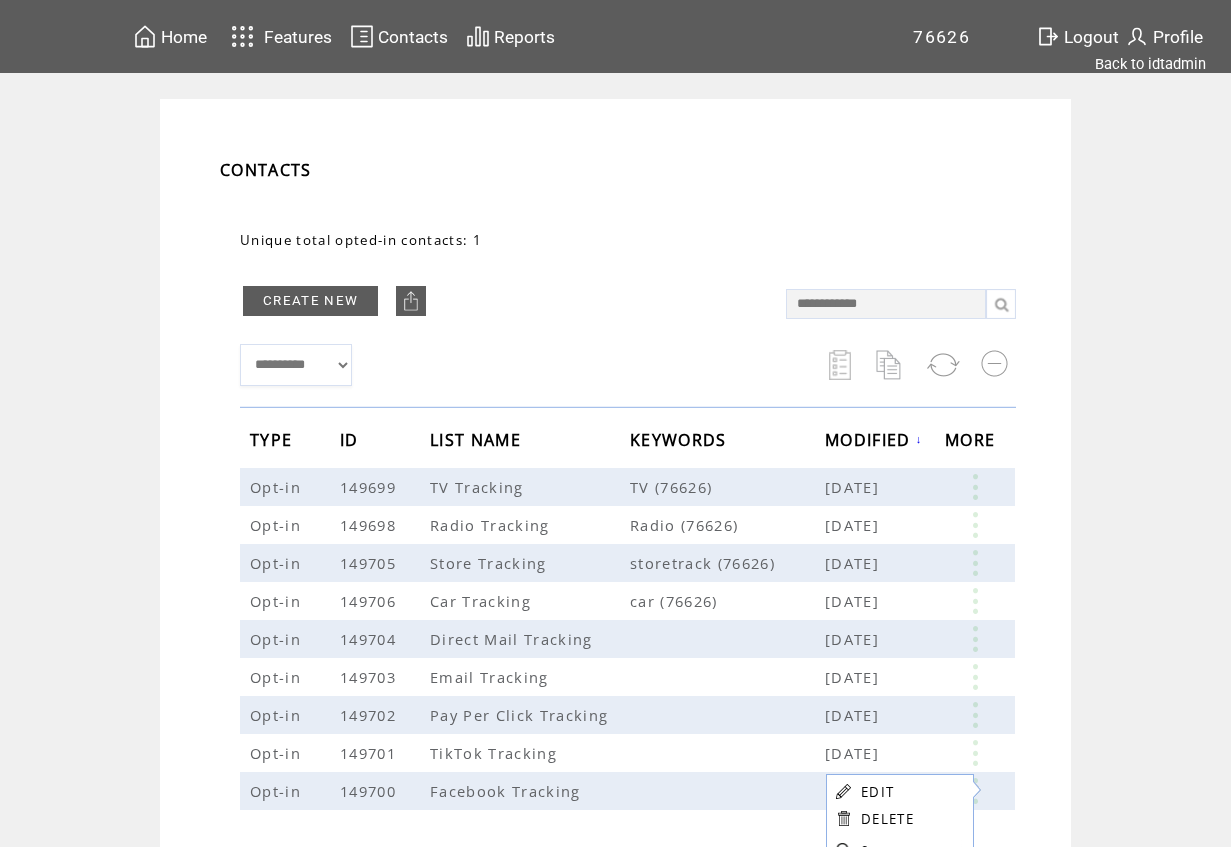 click on "EDIT" at bounding box center [877, 792] 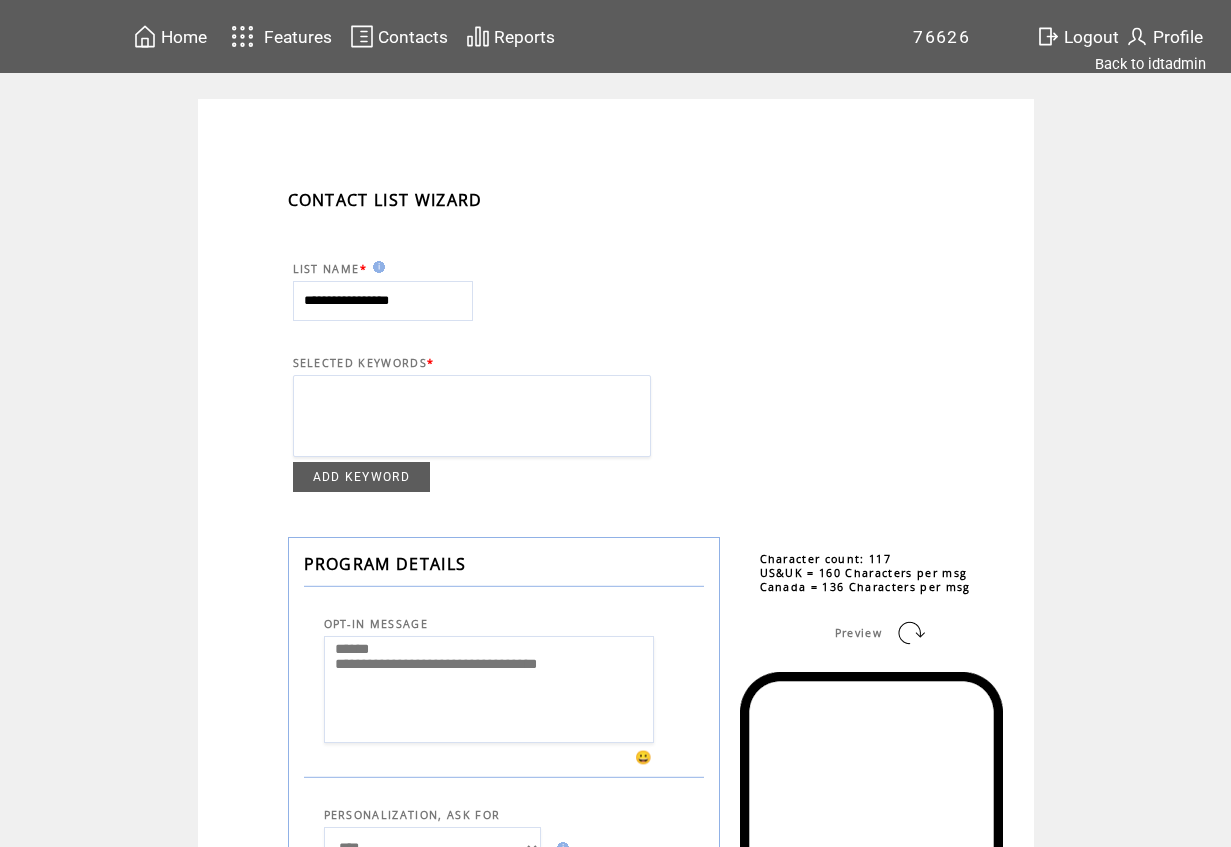 scroll, scrollTop: 0, scrollLeft: 0, axis: both 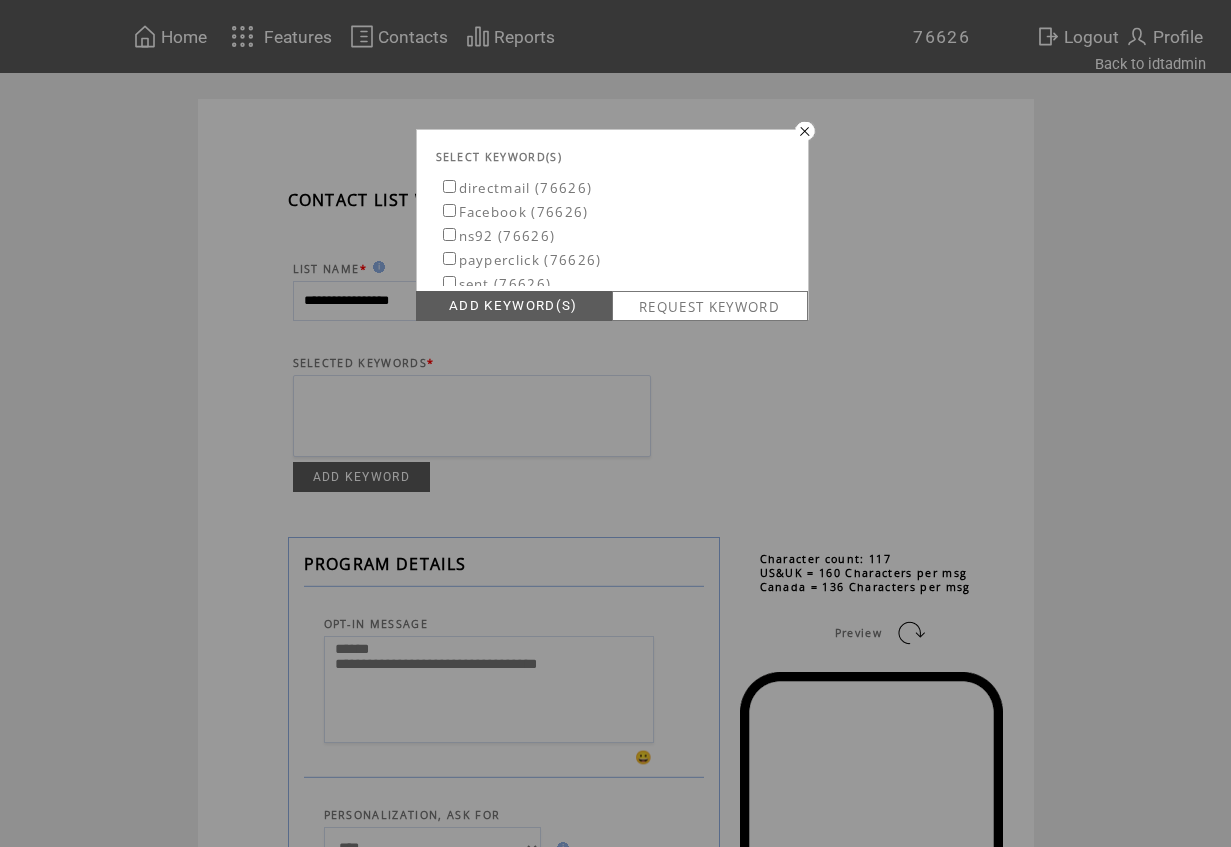 click on "Facebook (76626)" at bounding box center (514, 212) 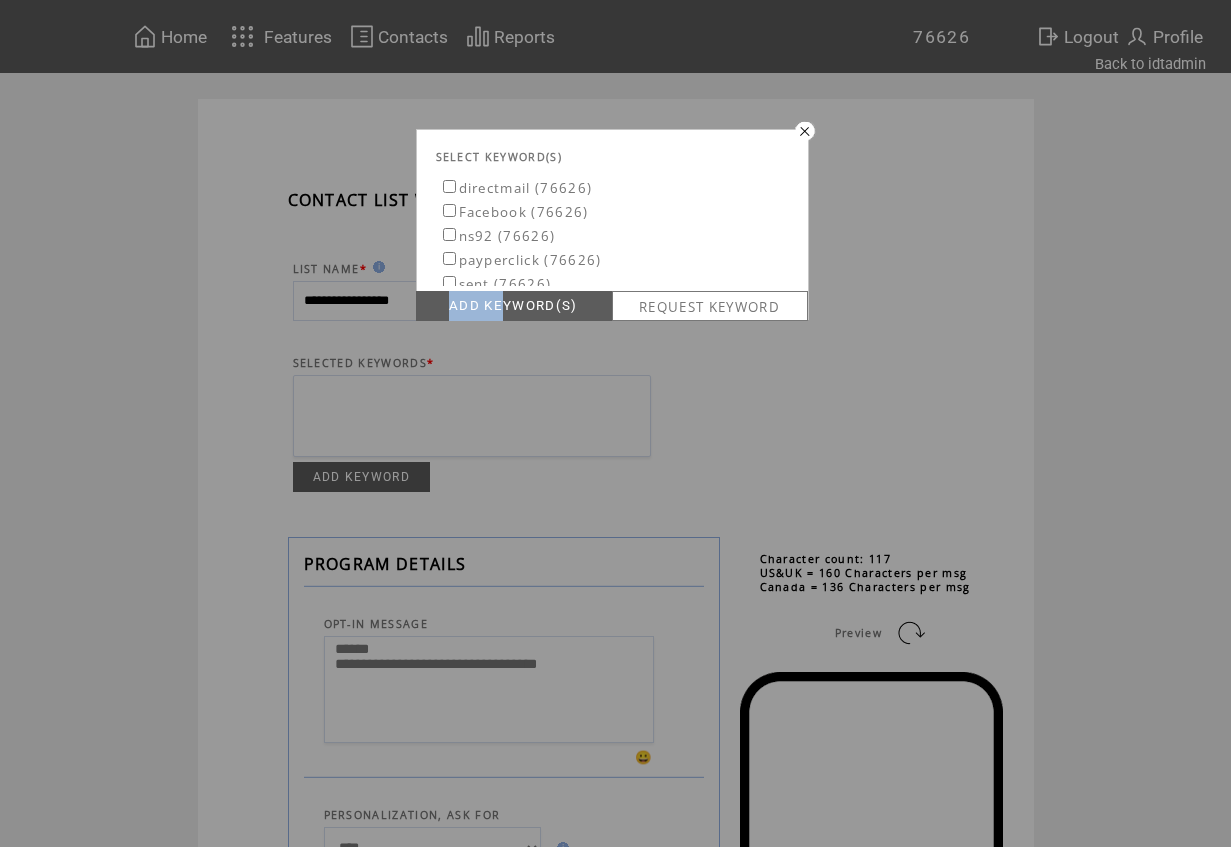 click on "SELECT KEYWORD(S)  directmail (76626)  Facebook (76626)  ns92 (76626)  payperclick (76626)  sent (76626)  Tiktok (76626) ADD KEYWORD(S) REQUEST KEYWORD" at bounding box center [612, 230] 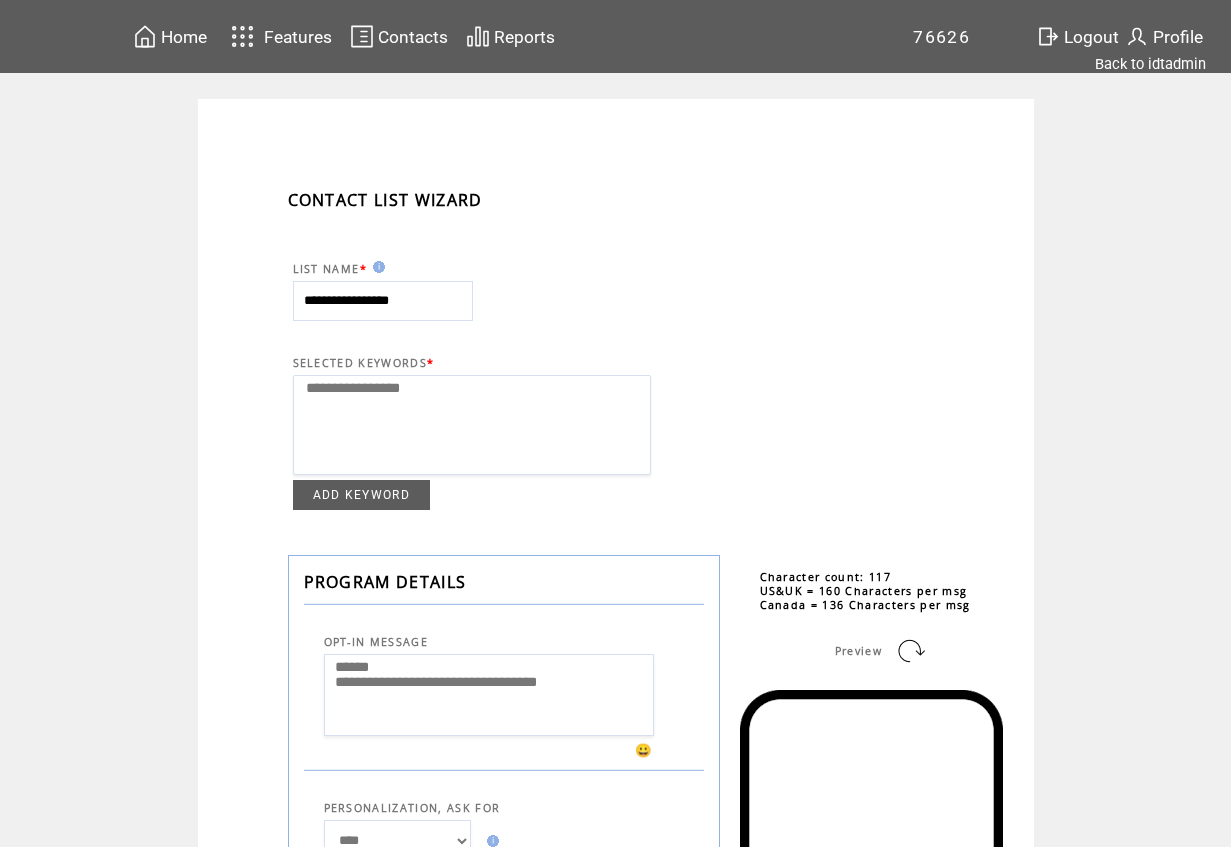 select 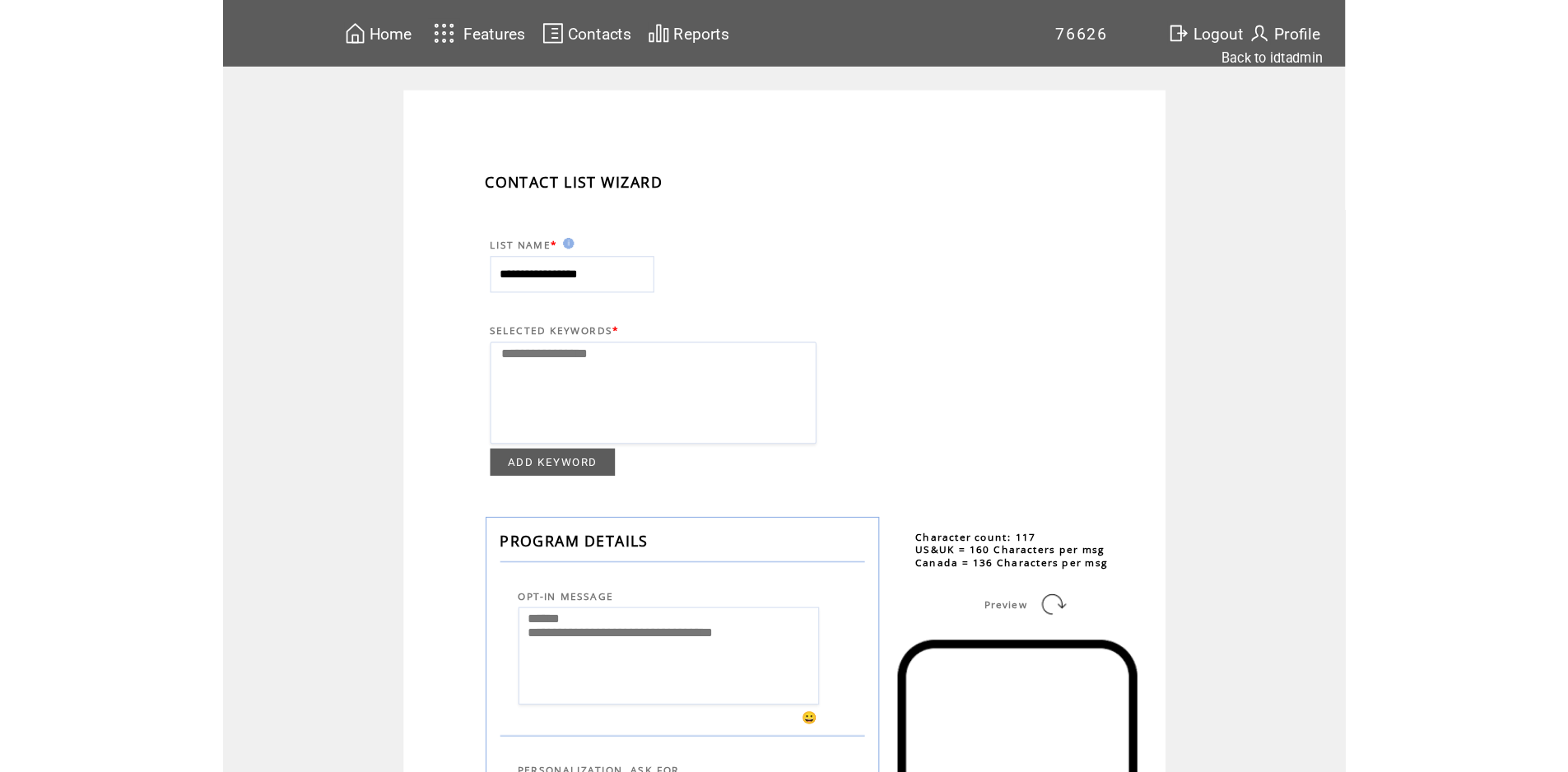 scroll, scrollTop: 0, scrollLeft: 0, axis: both 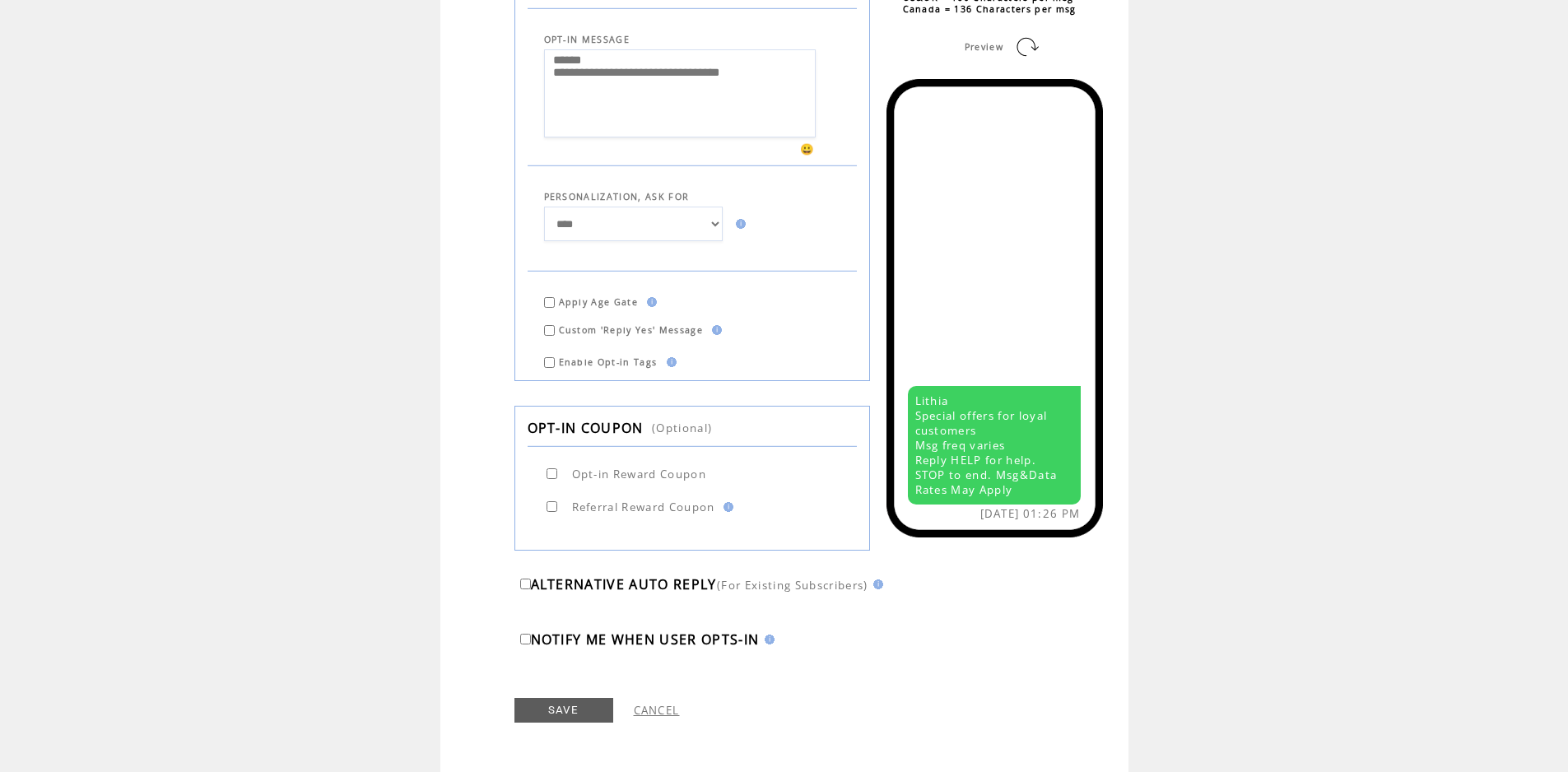 click on "SAVE" at bounding box center (564, 710) 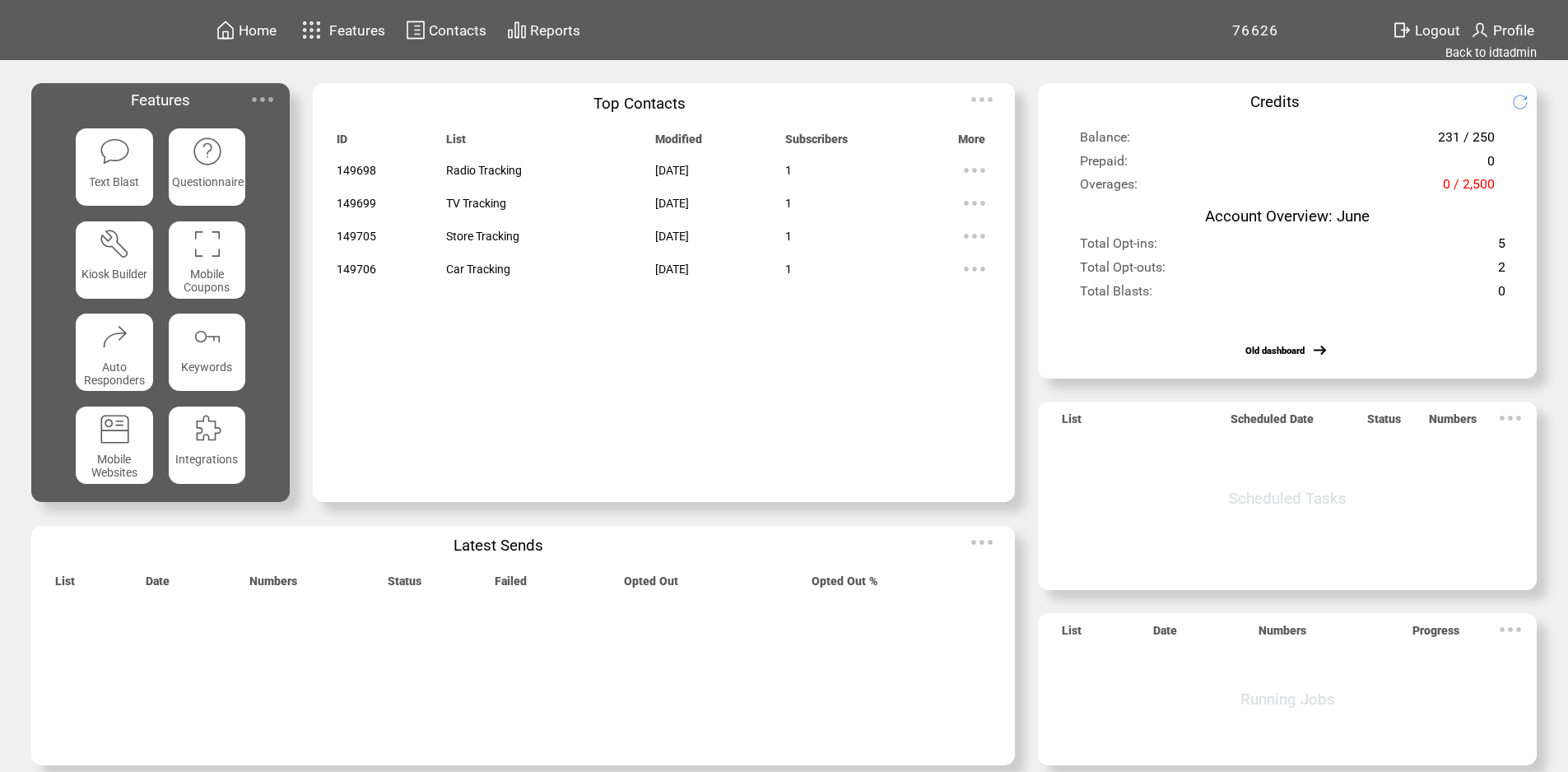 scroll, scrollTop: 0, scrollLeft: 0, axis: both 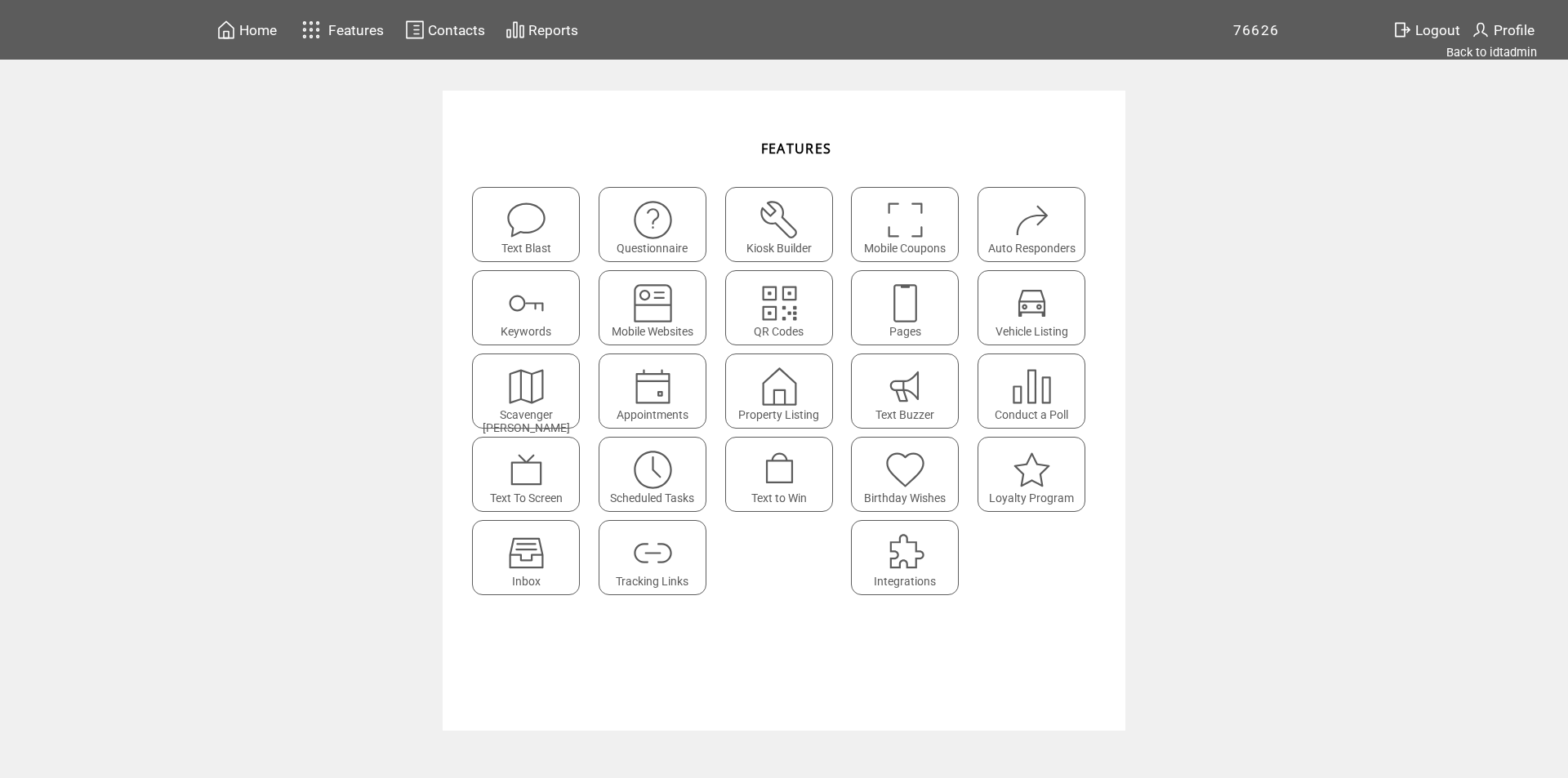 click at bounding box center (905, 296) 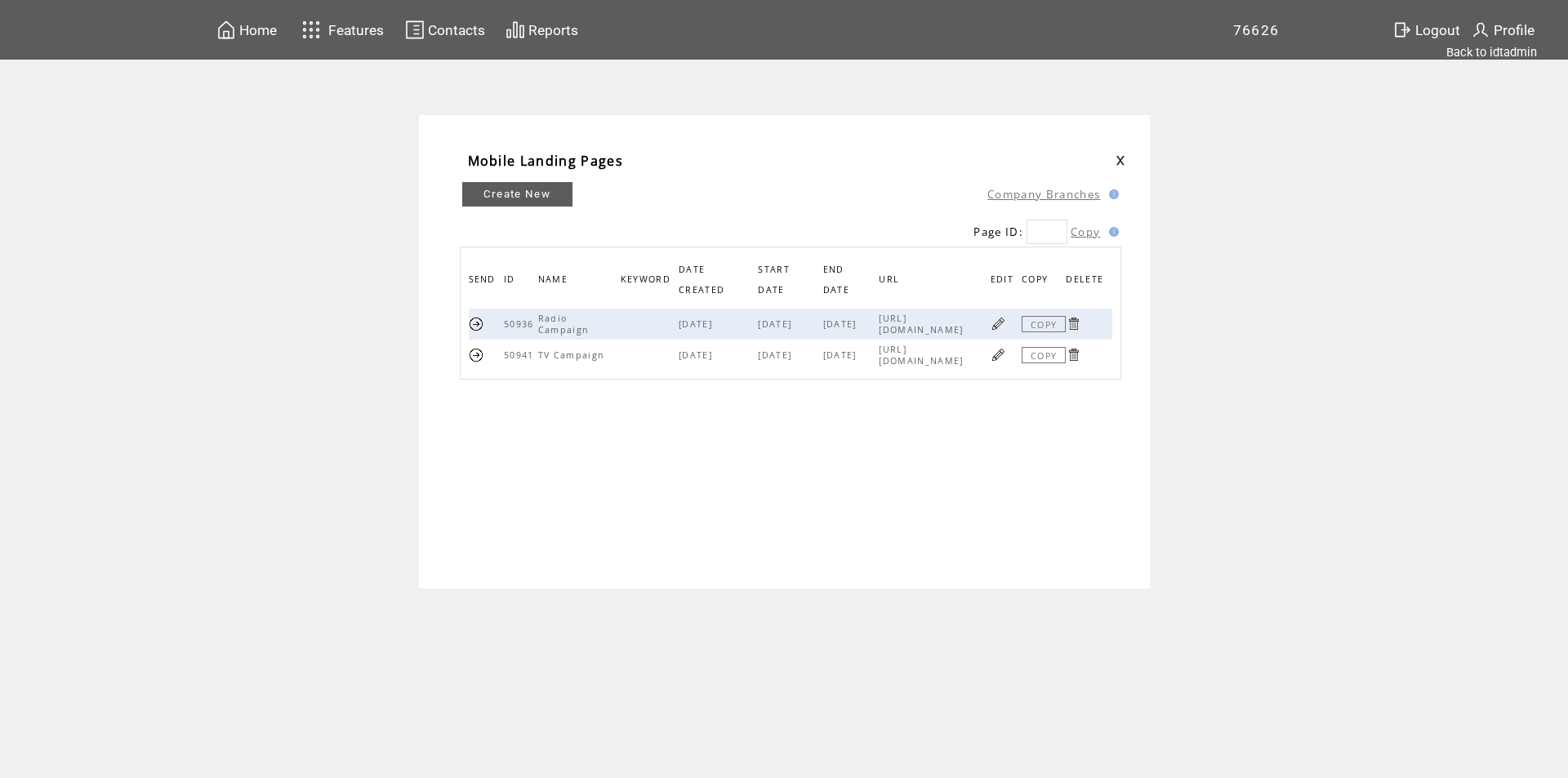 scroll, scrollTop: 0, scrollLeft: 0, axis: both 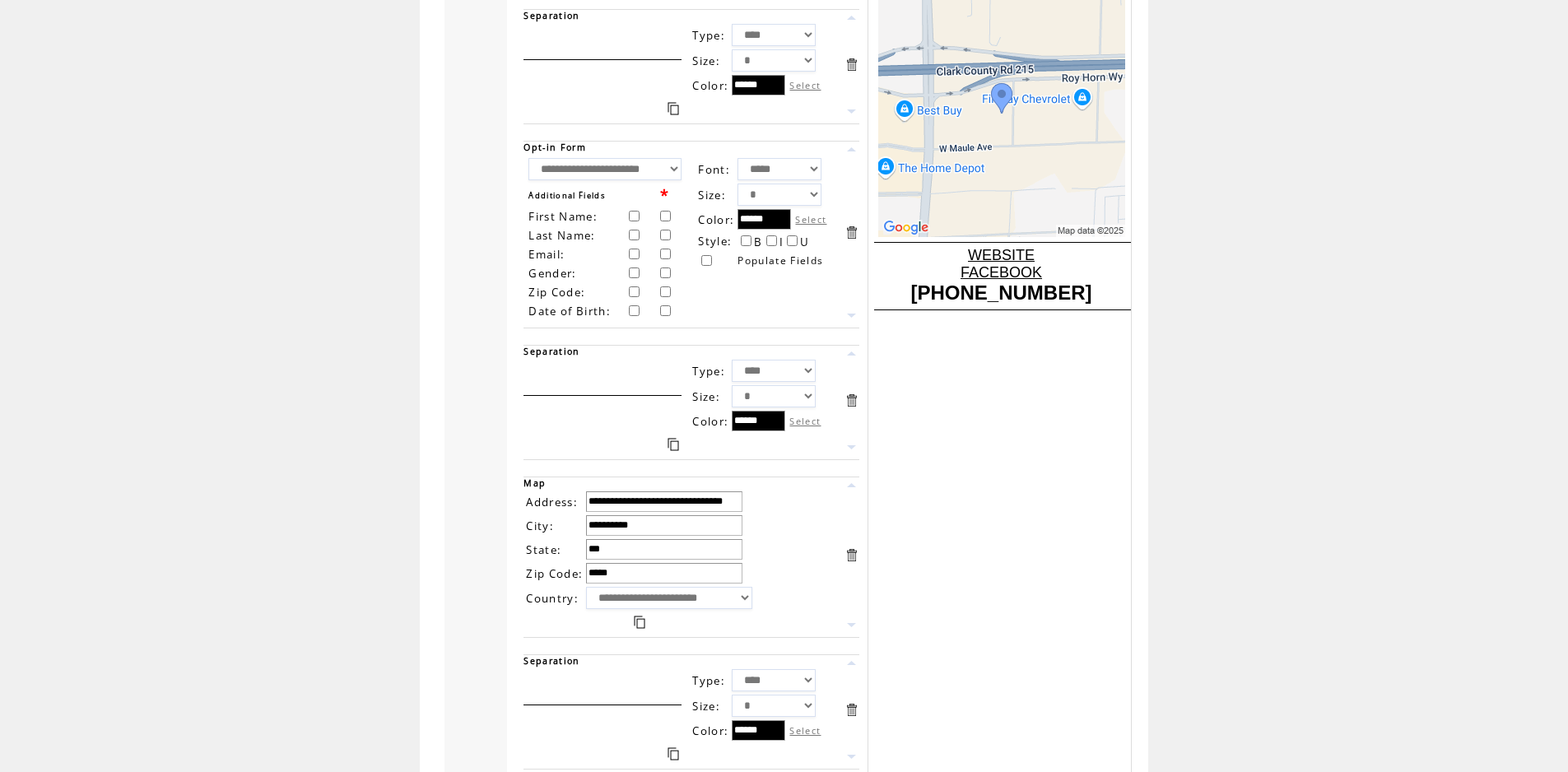 click on "**********" at bounding box center [605, 169] 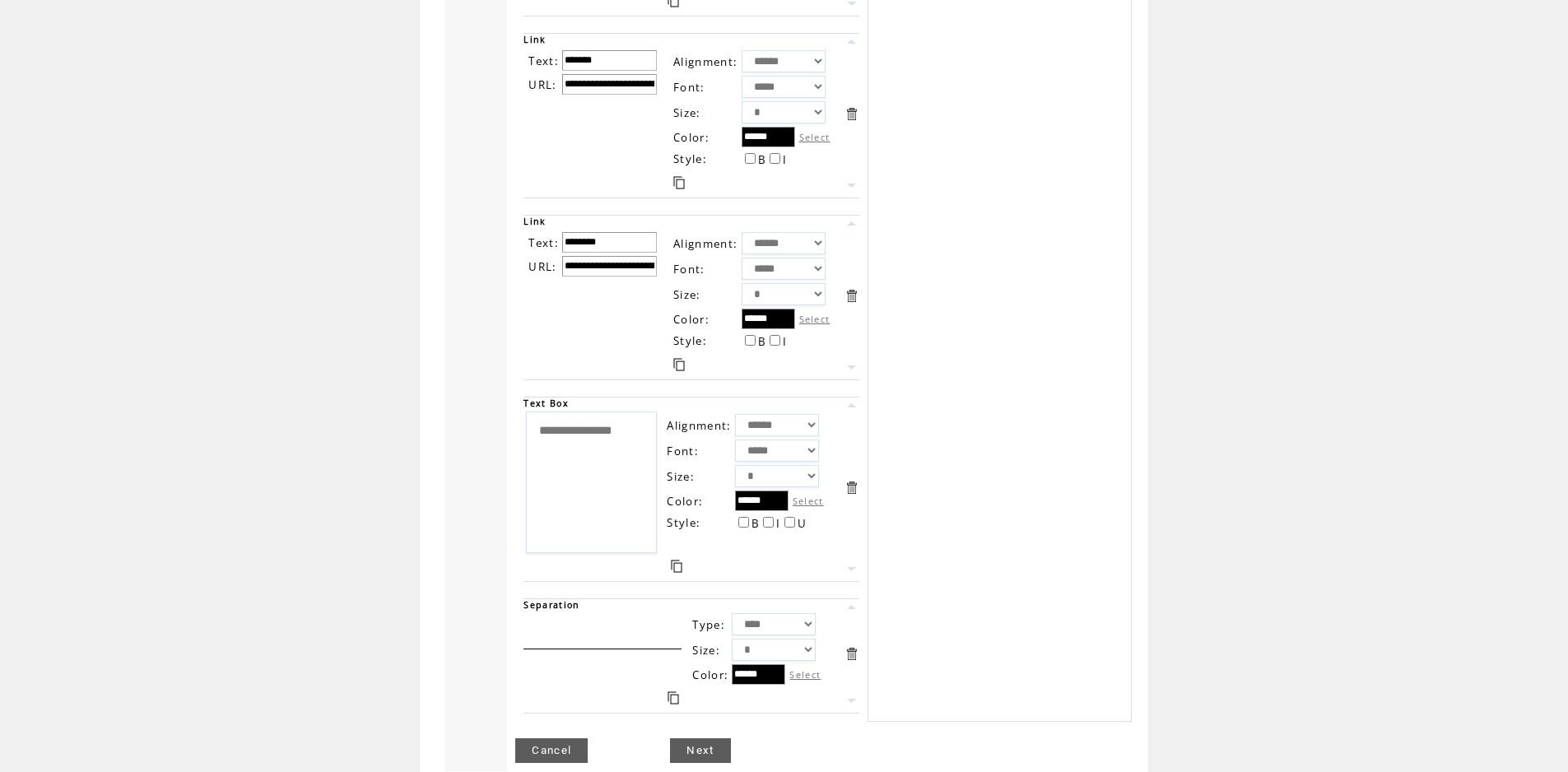 scroll, scrollTop: 1493, scrollLeft: 0, axis: vertical 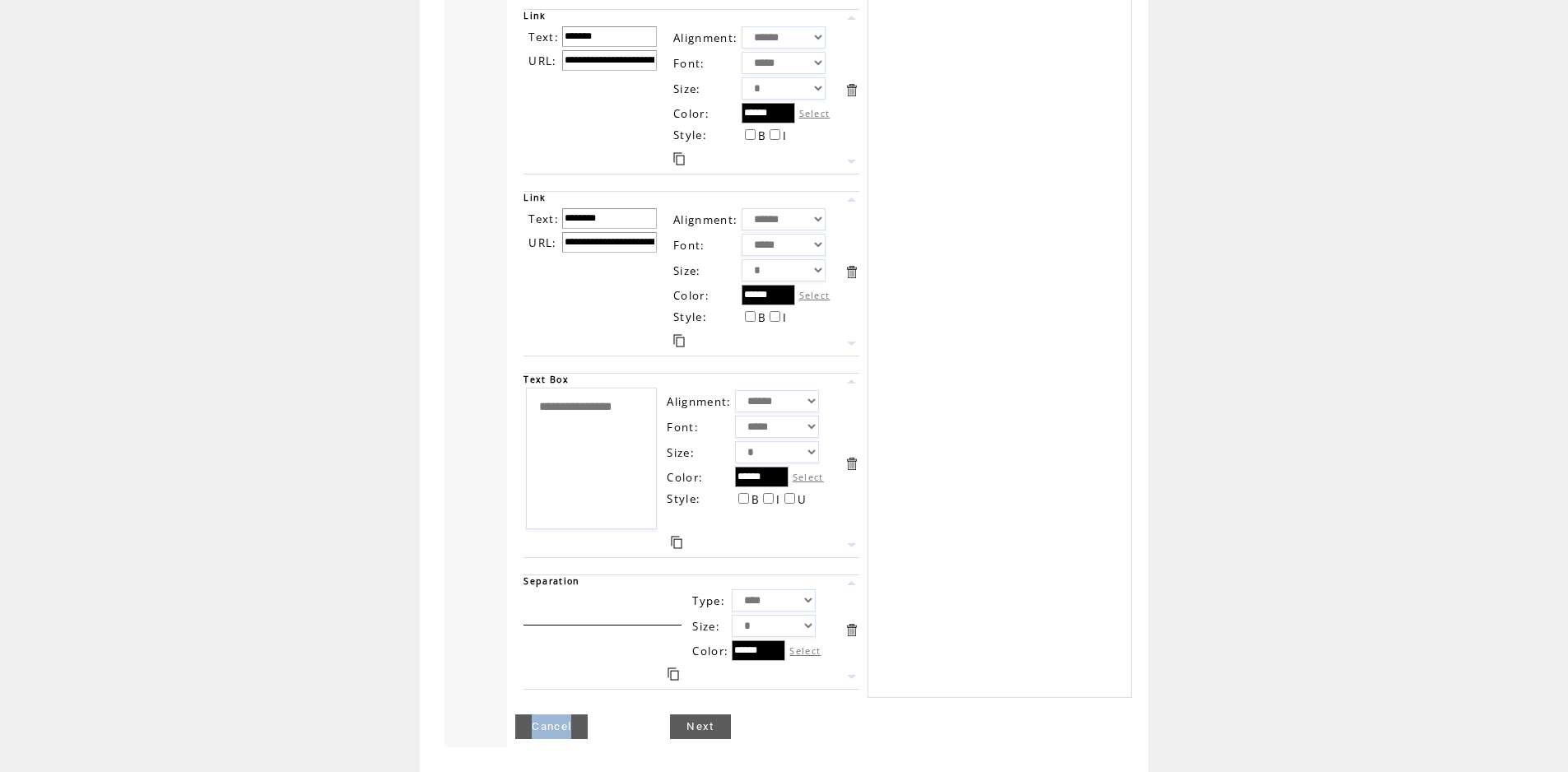 click on "Cancel
Next" at bounding box center (700, 723) 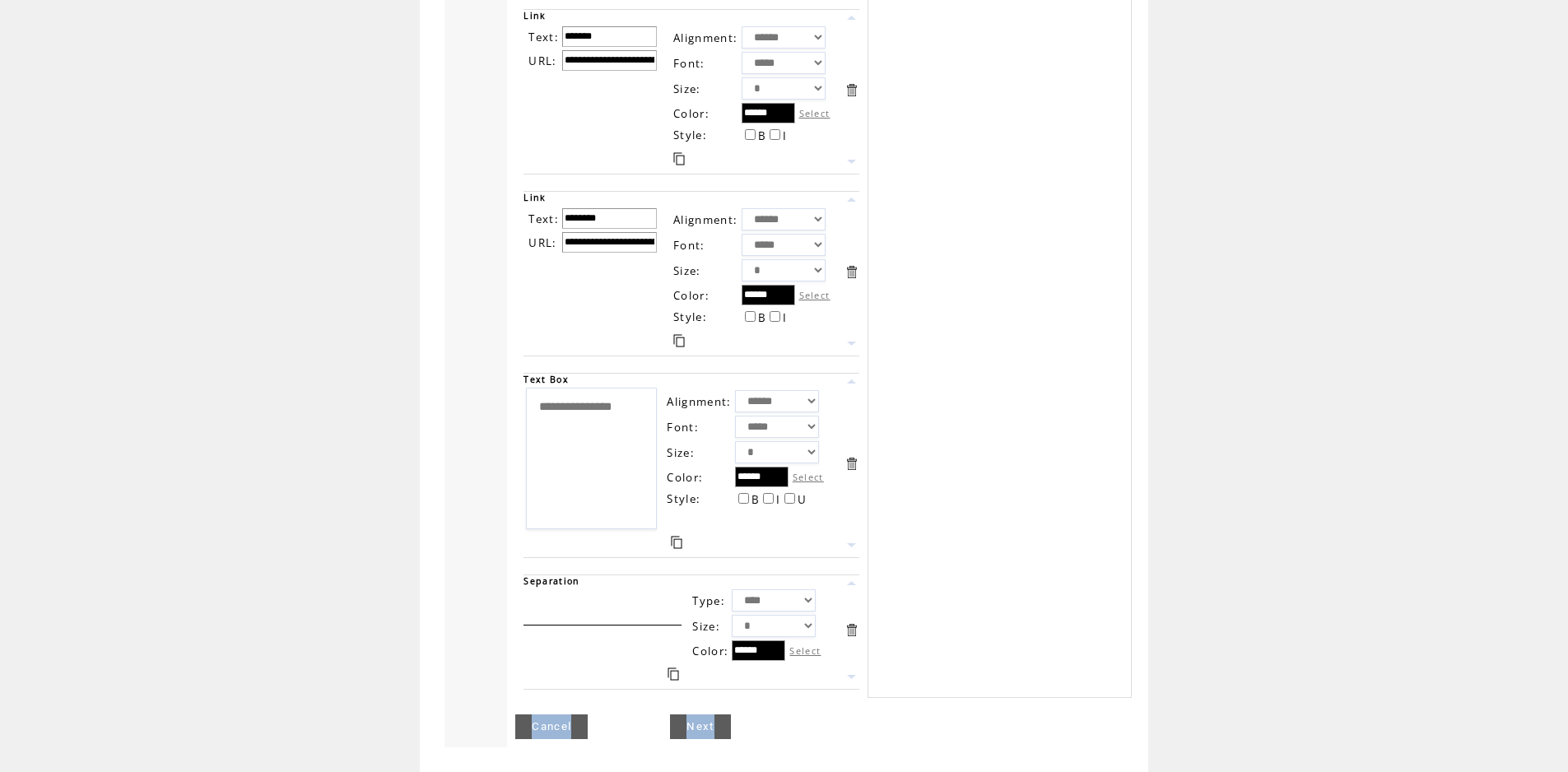 click on "Next" at bounding box center (700, 727) 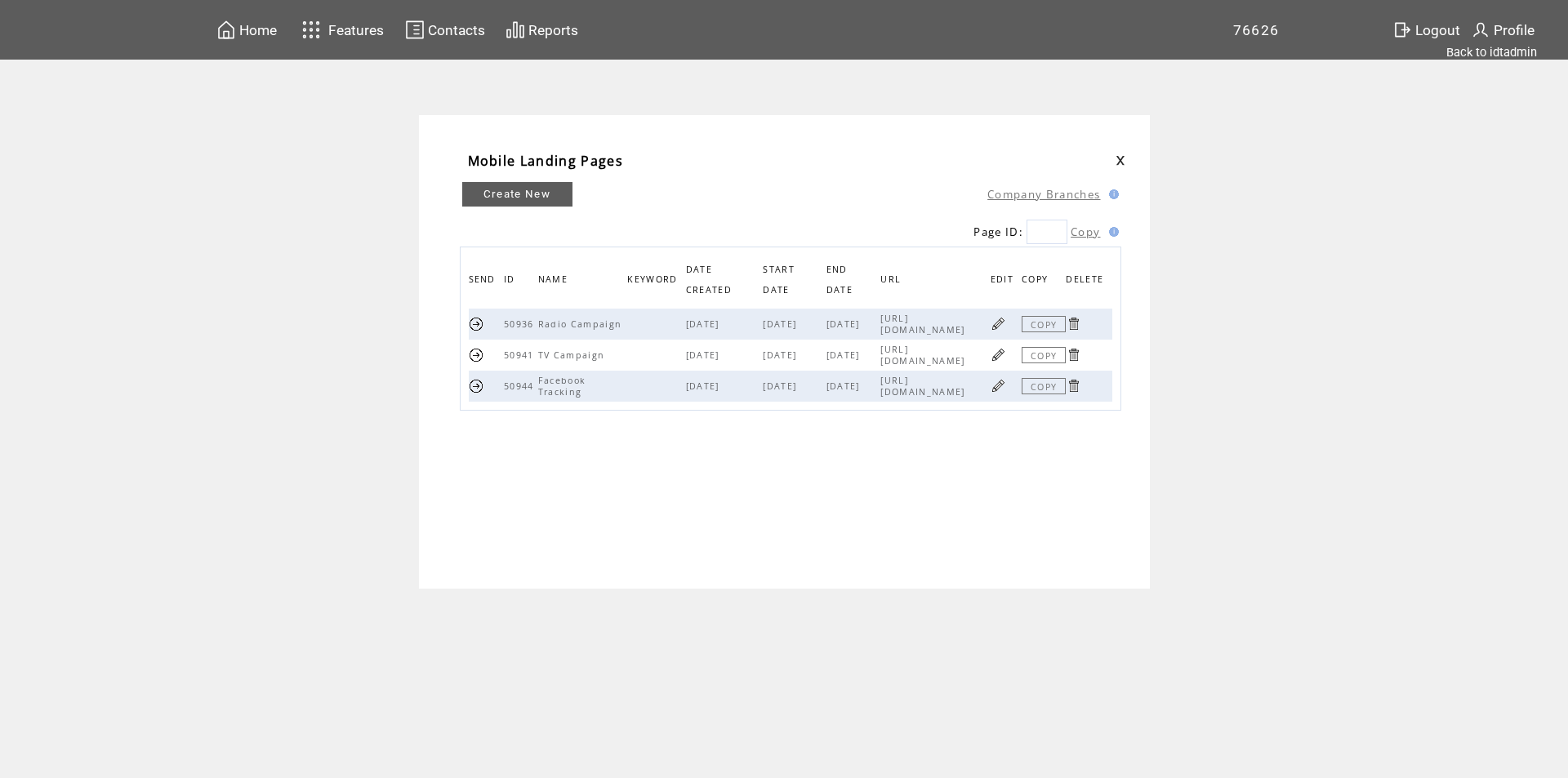 scroll, scrollTop: 0, scrollLeft: 0, axis: both 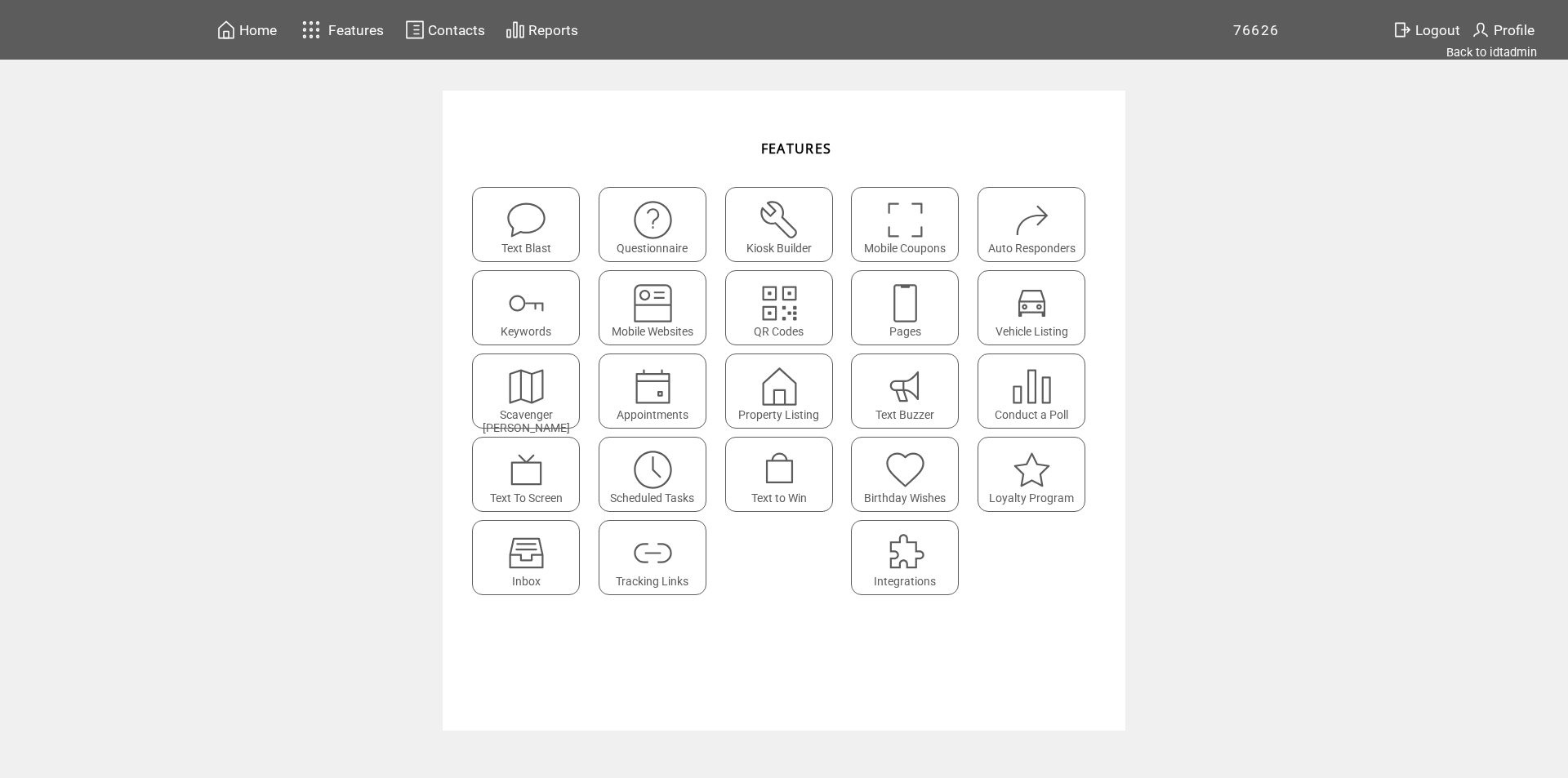 click at bounding box center [779, 303] 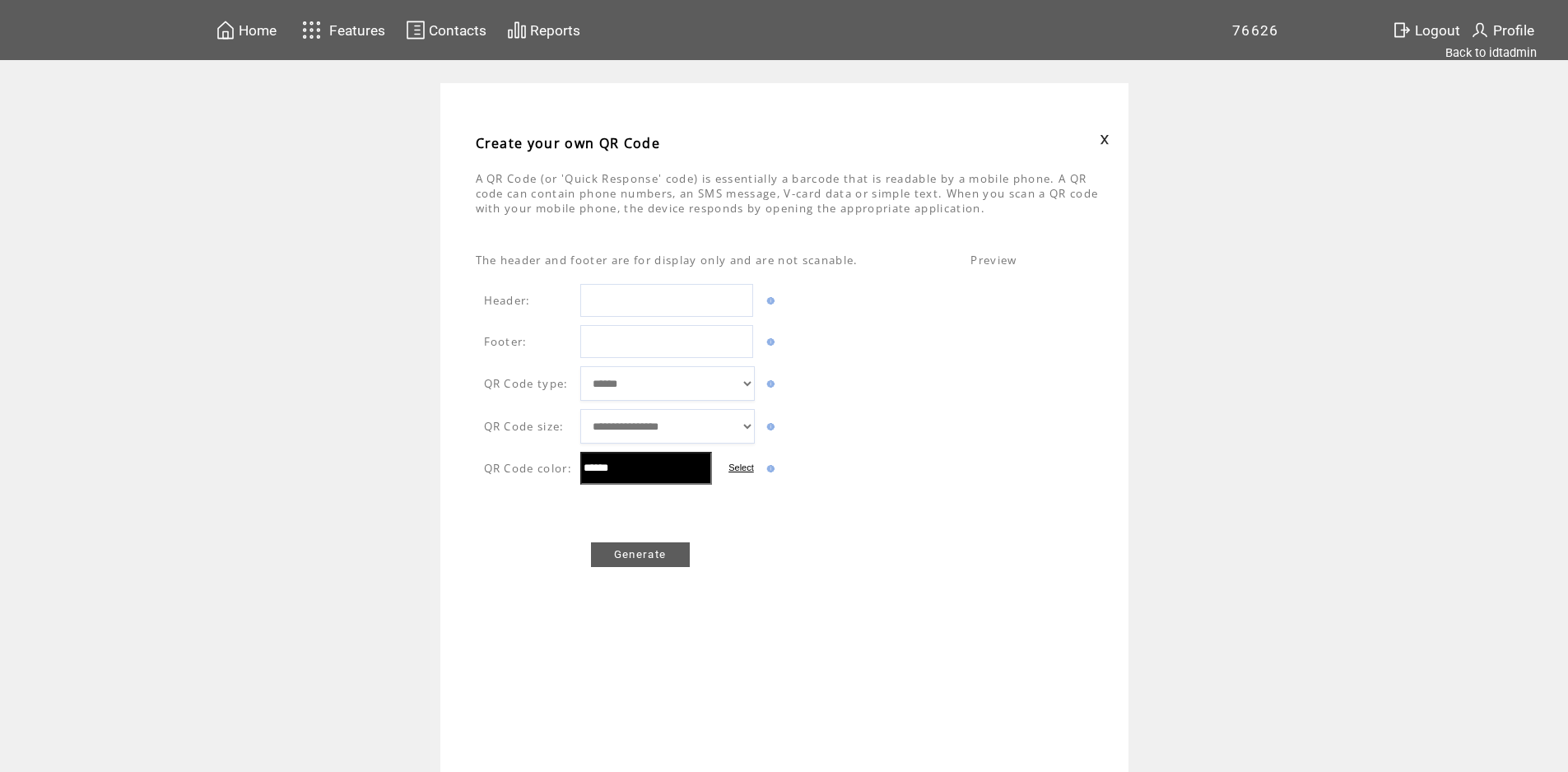 scroll, scrollTop: 0, scrollLeft: 0, axis: both 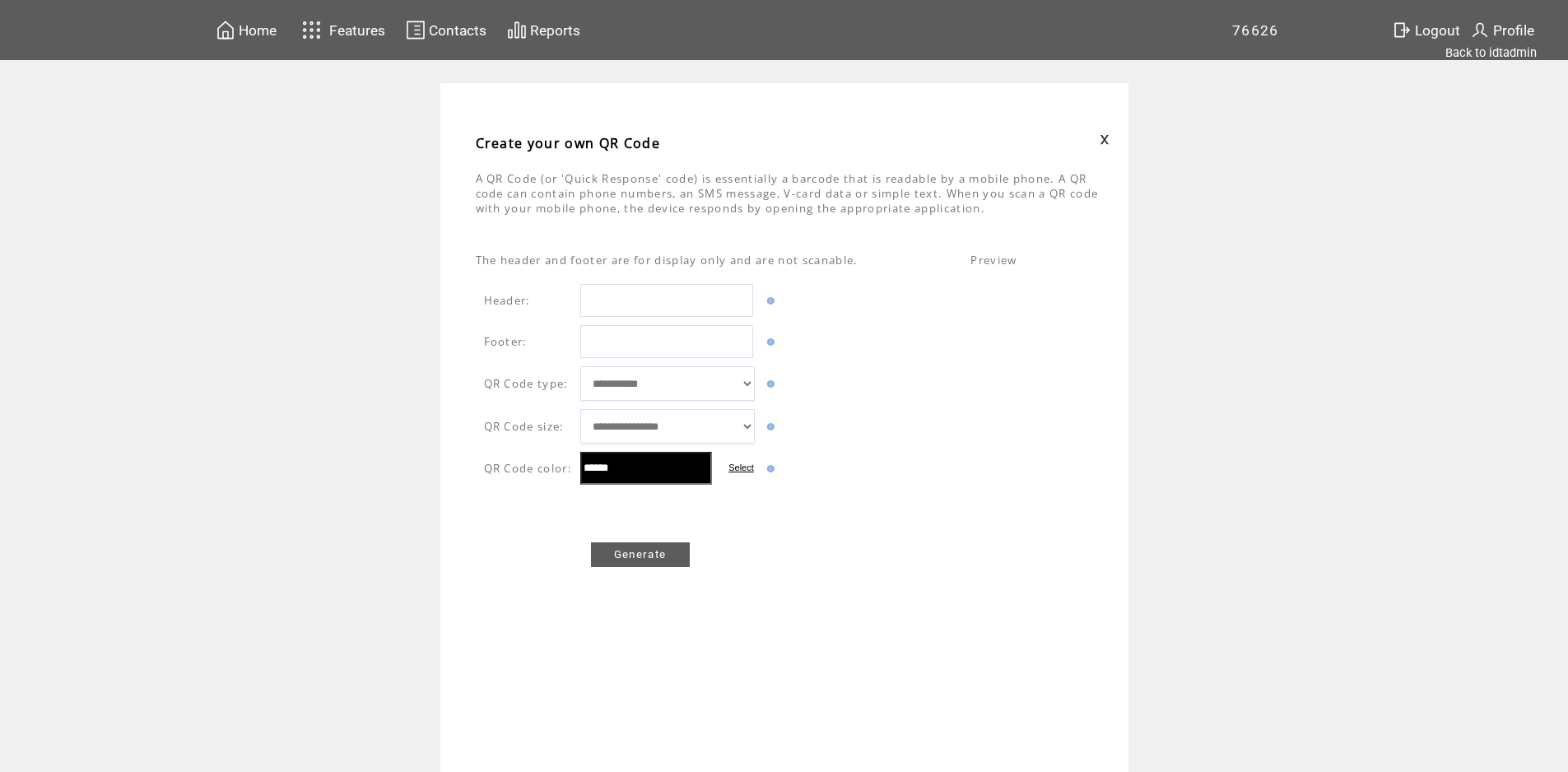 click on "**********" at bounding box center [668, 384] 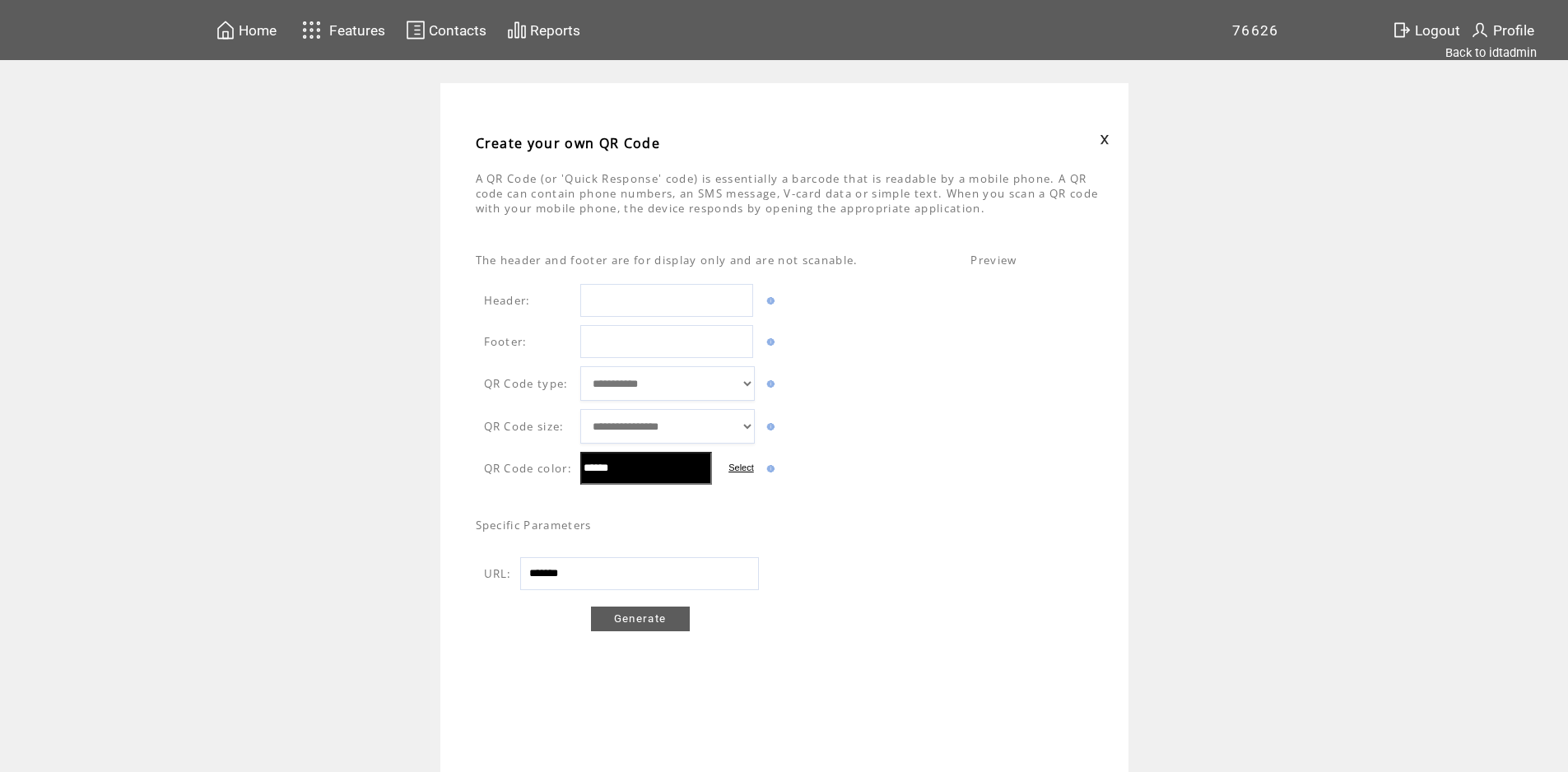 click on "*******" at bounding box center [640, 574] 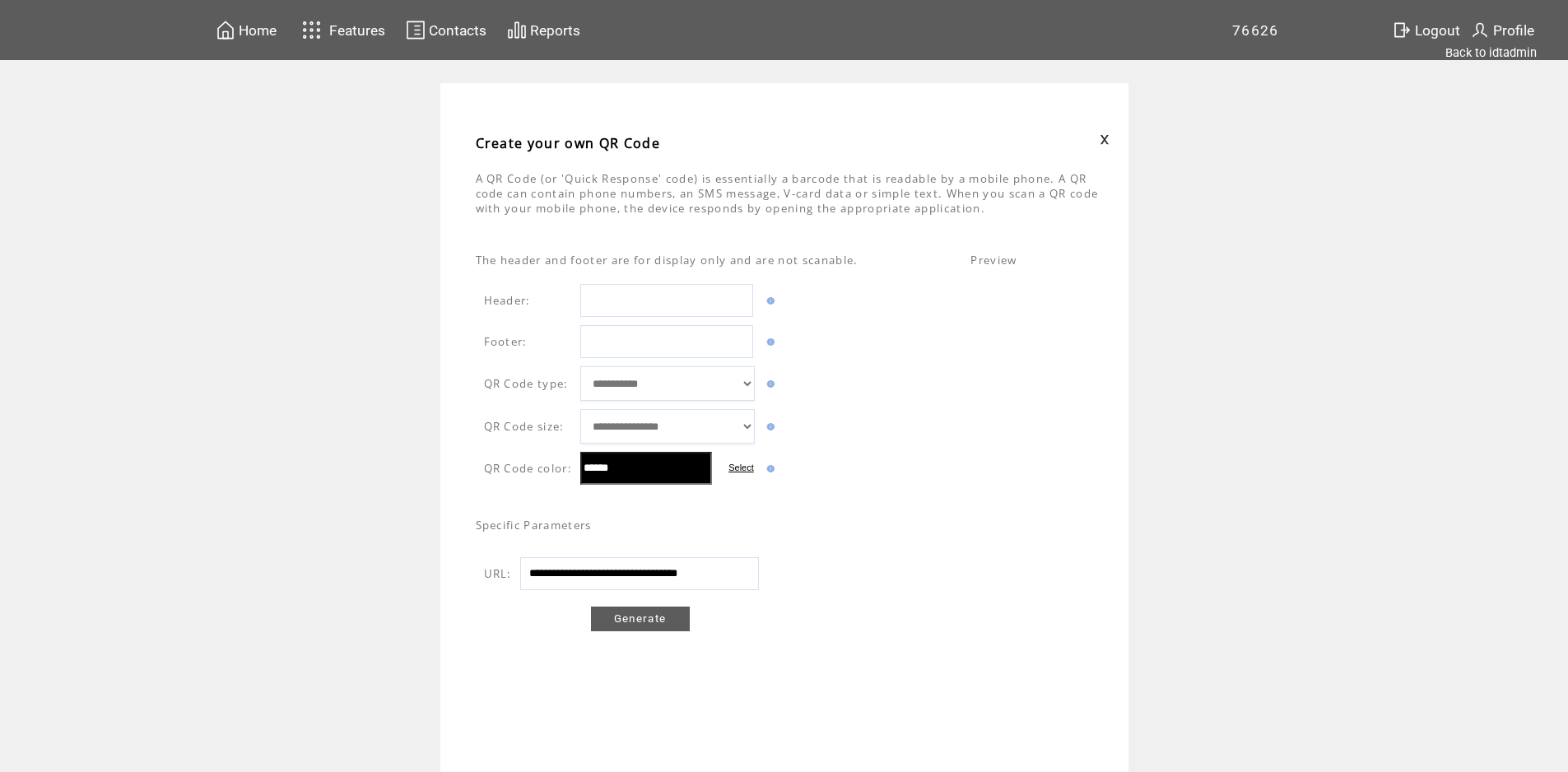 scroll, scrollTop: 0, scrollLeft: 19, axis: horizontal 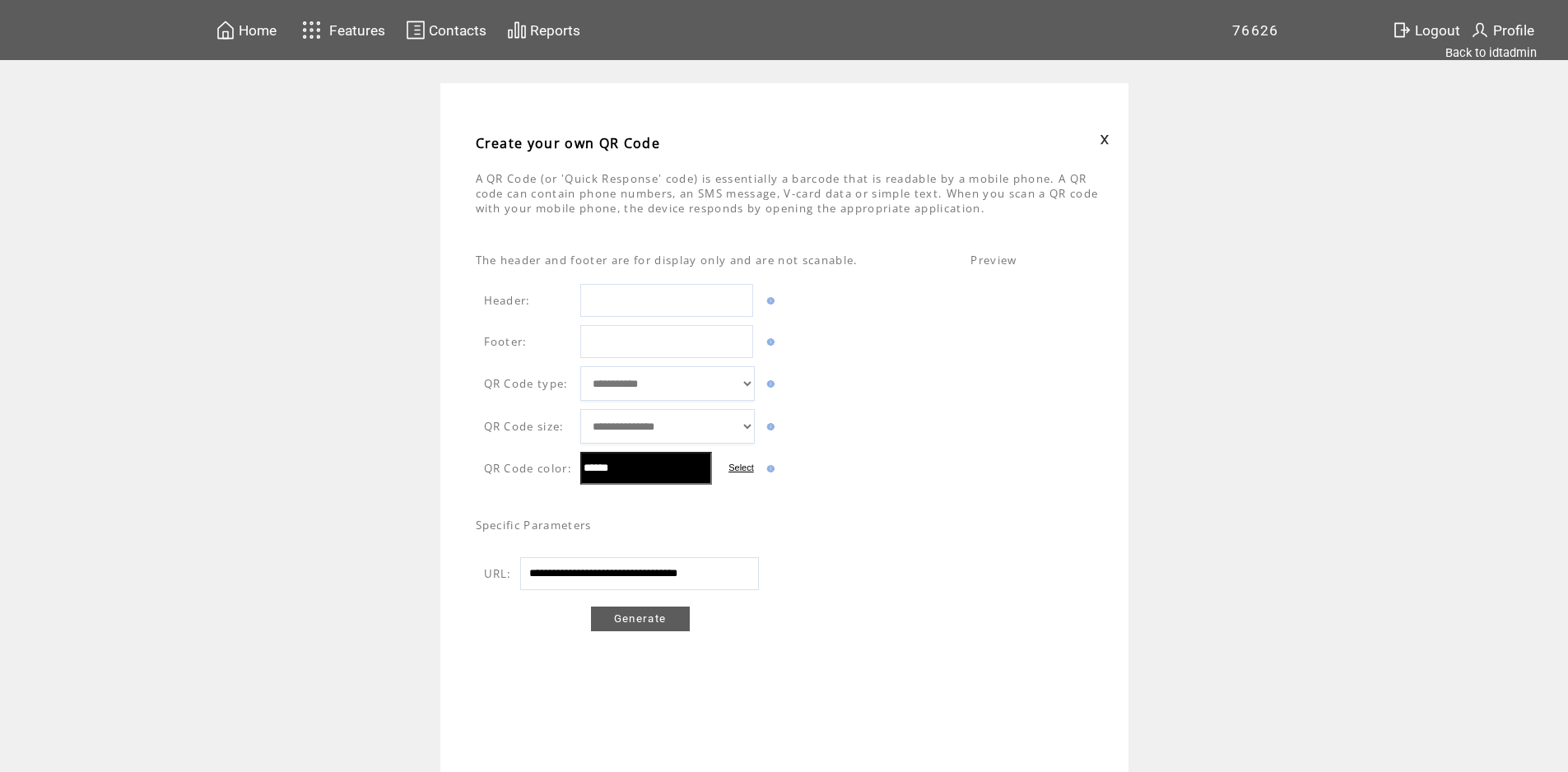 click on "Generate" at bounding box center [733, 623] 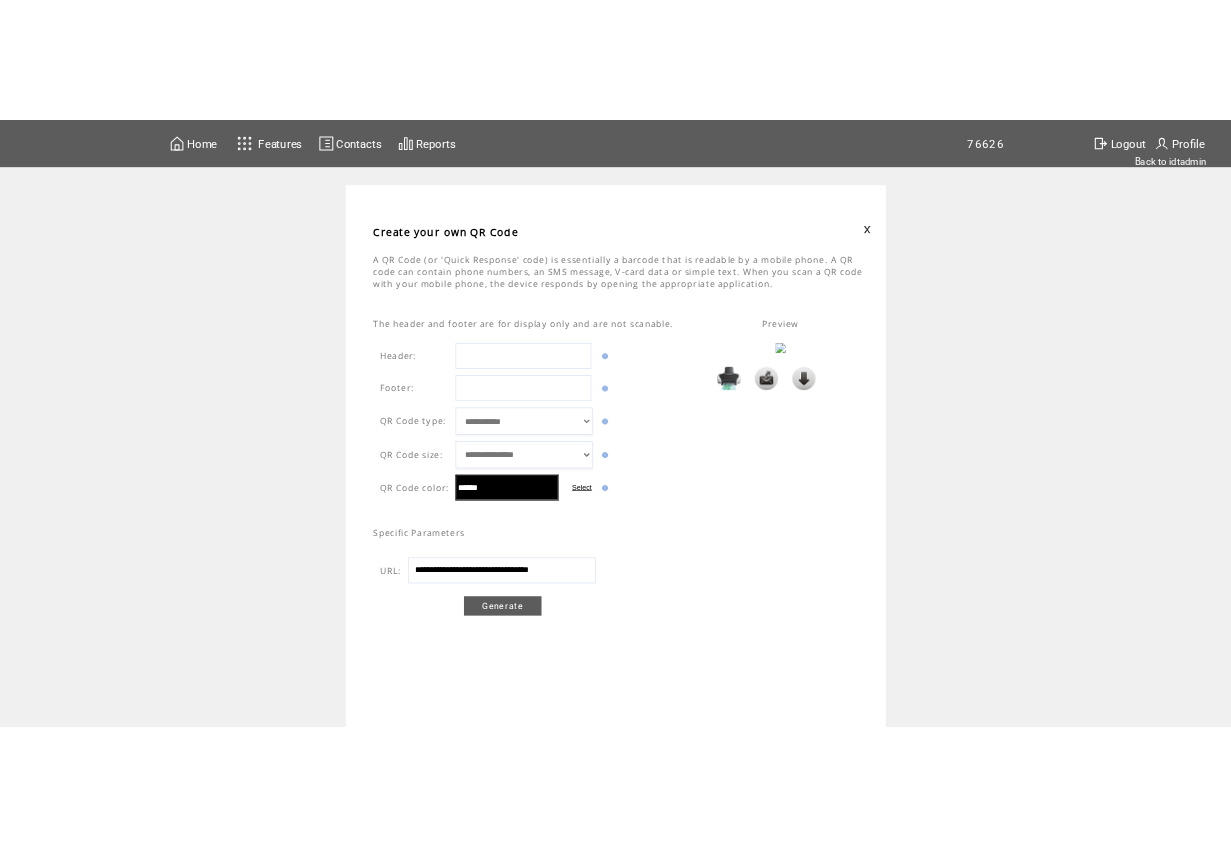 scroll, scrollTop: 0, scrollLeft: 0, axis: both 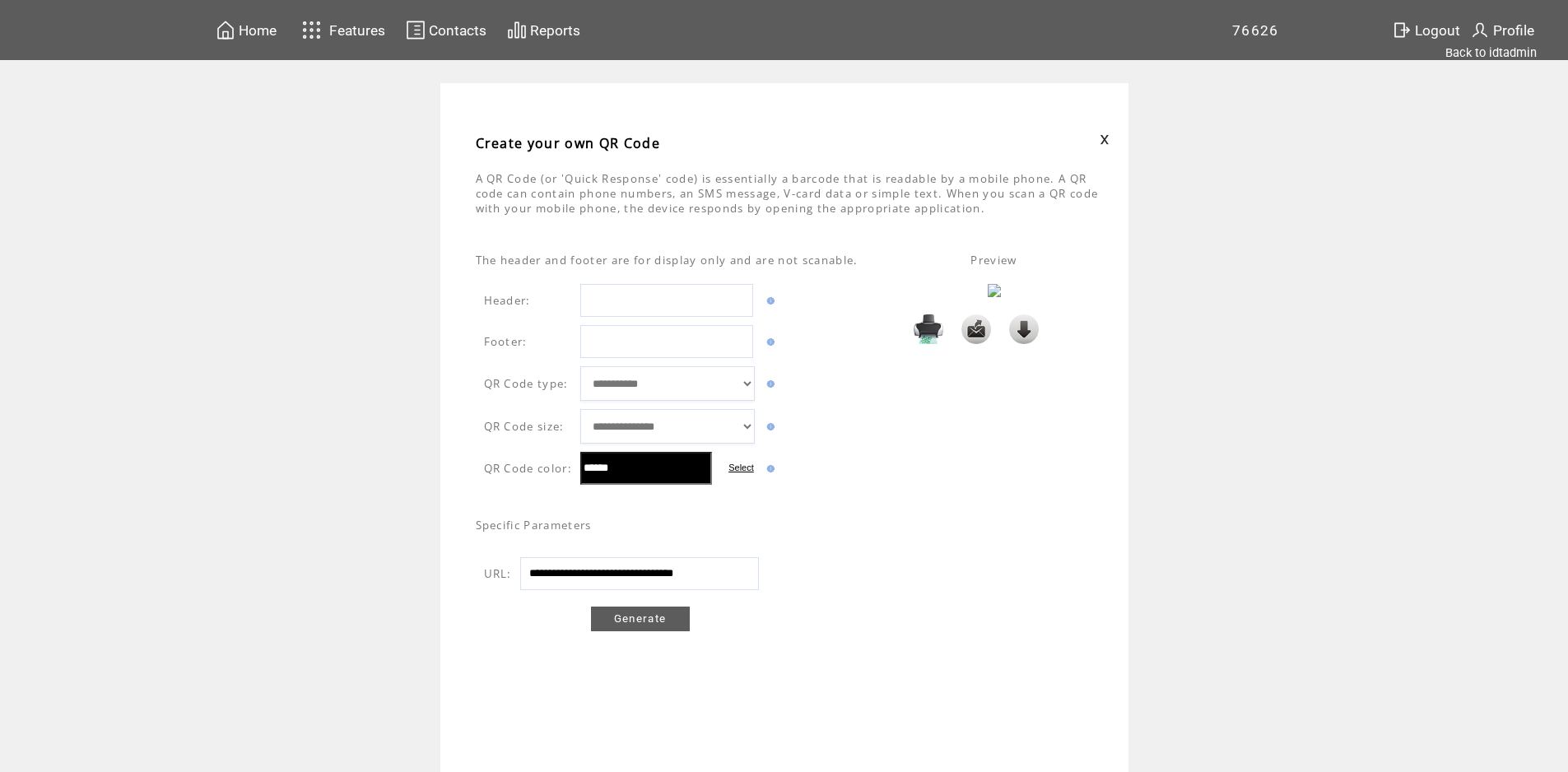 click at bounding box center (1024, 329) 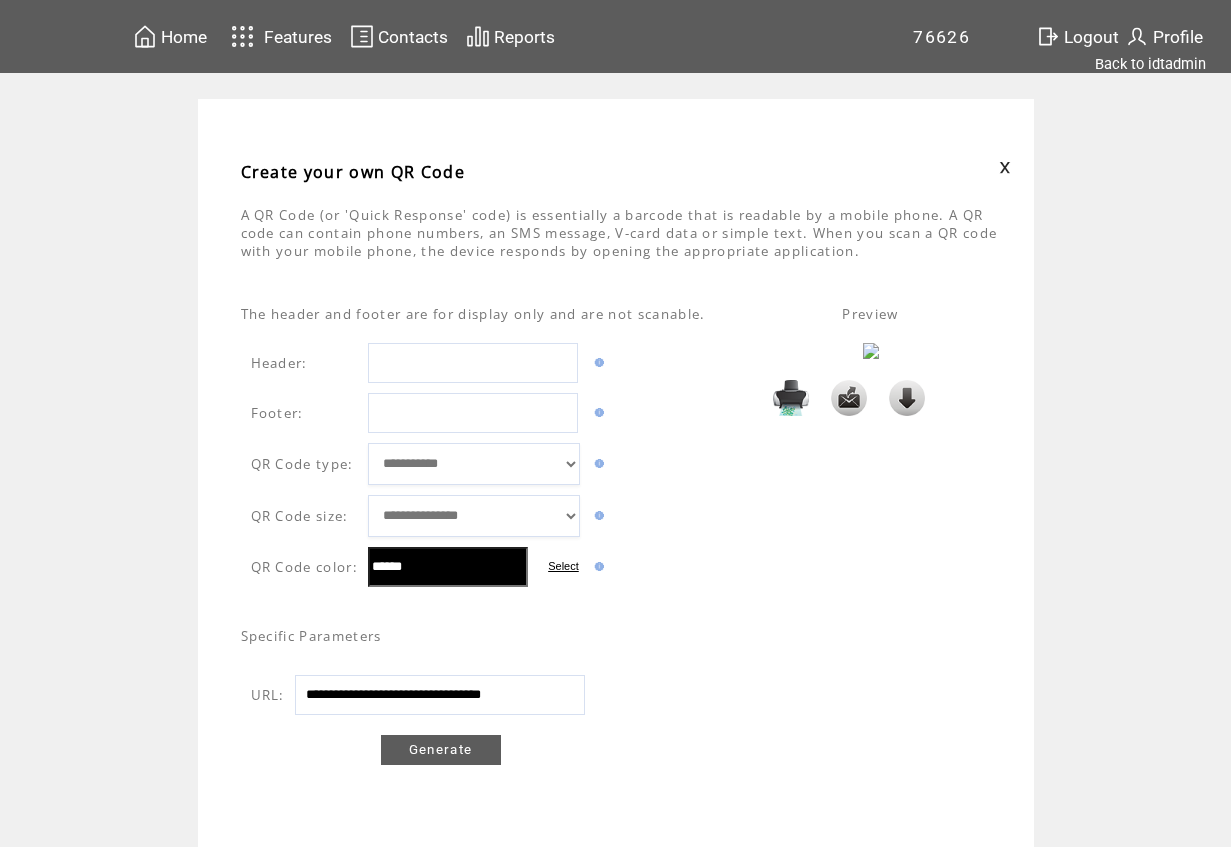 click on "Create your own QR Code" at bounding box center (353, 172) 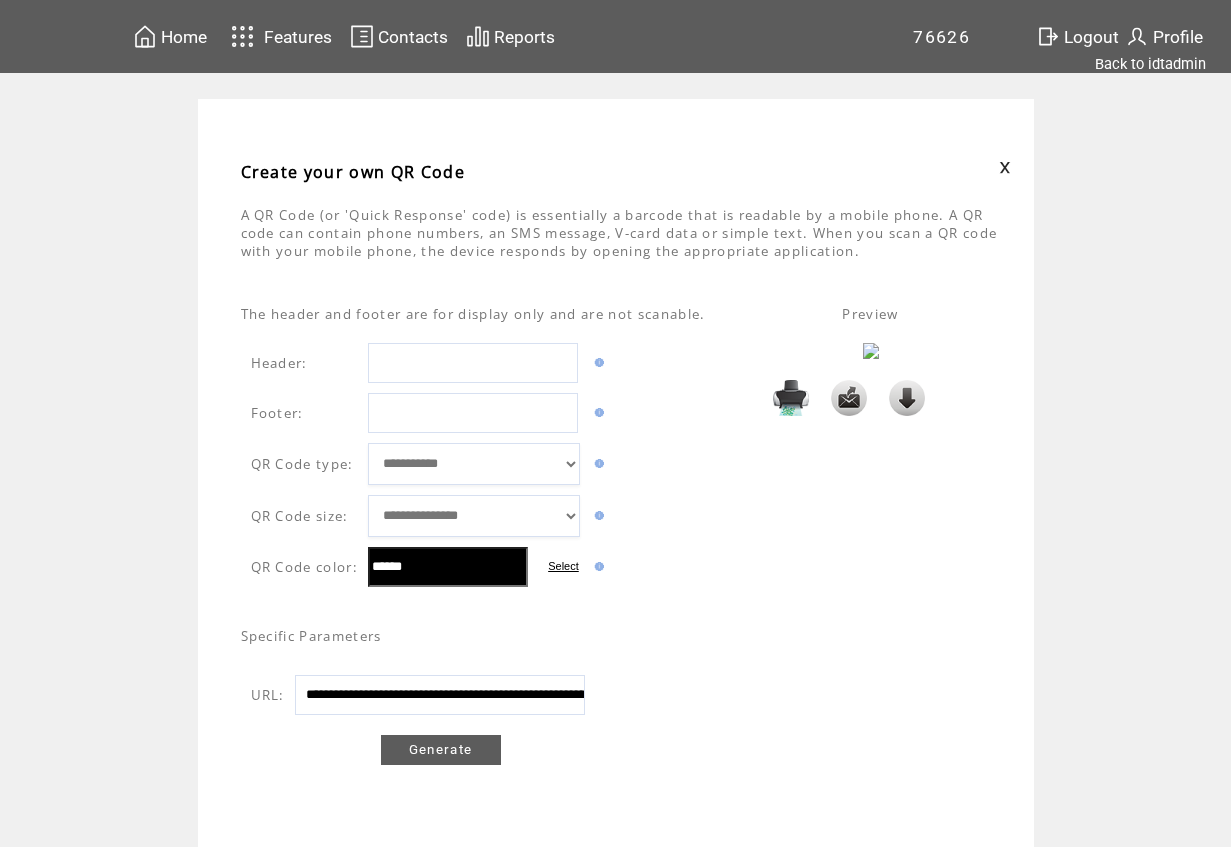 scroll, scrollTop: 0, scrollLeft: 697, axis: horizontal 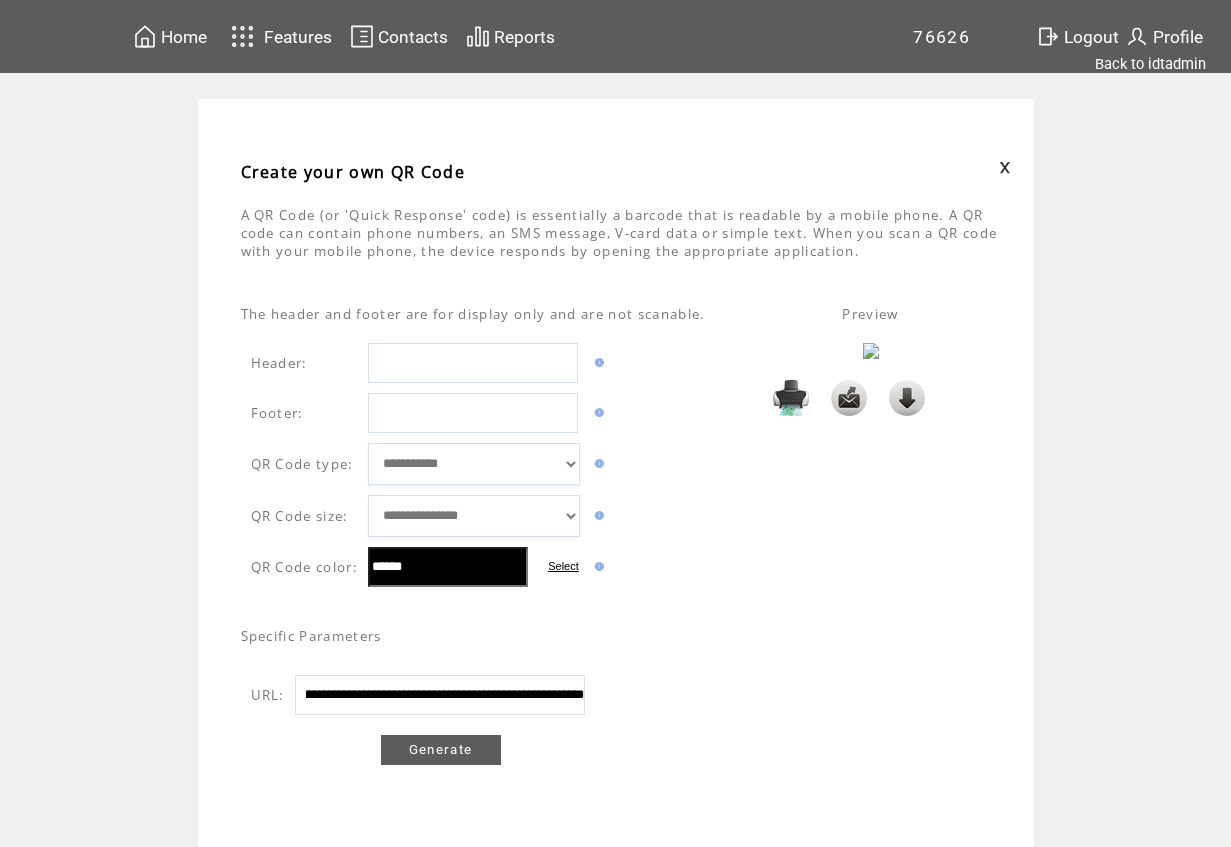 type on "**********" 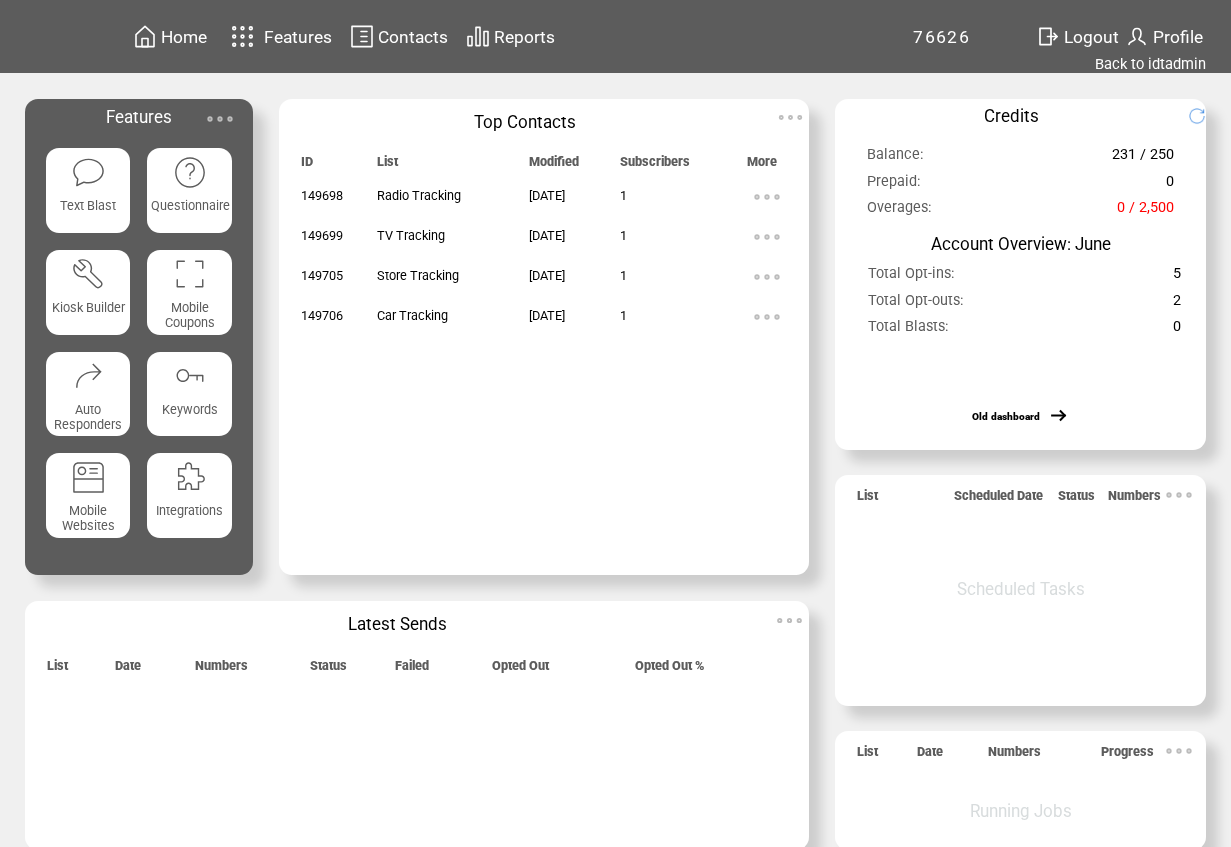 scroll, scrollTop: 0, scrollLeft: 0, axis: both 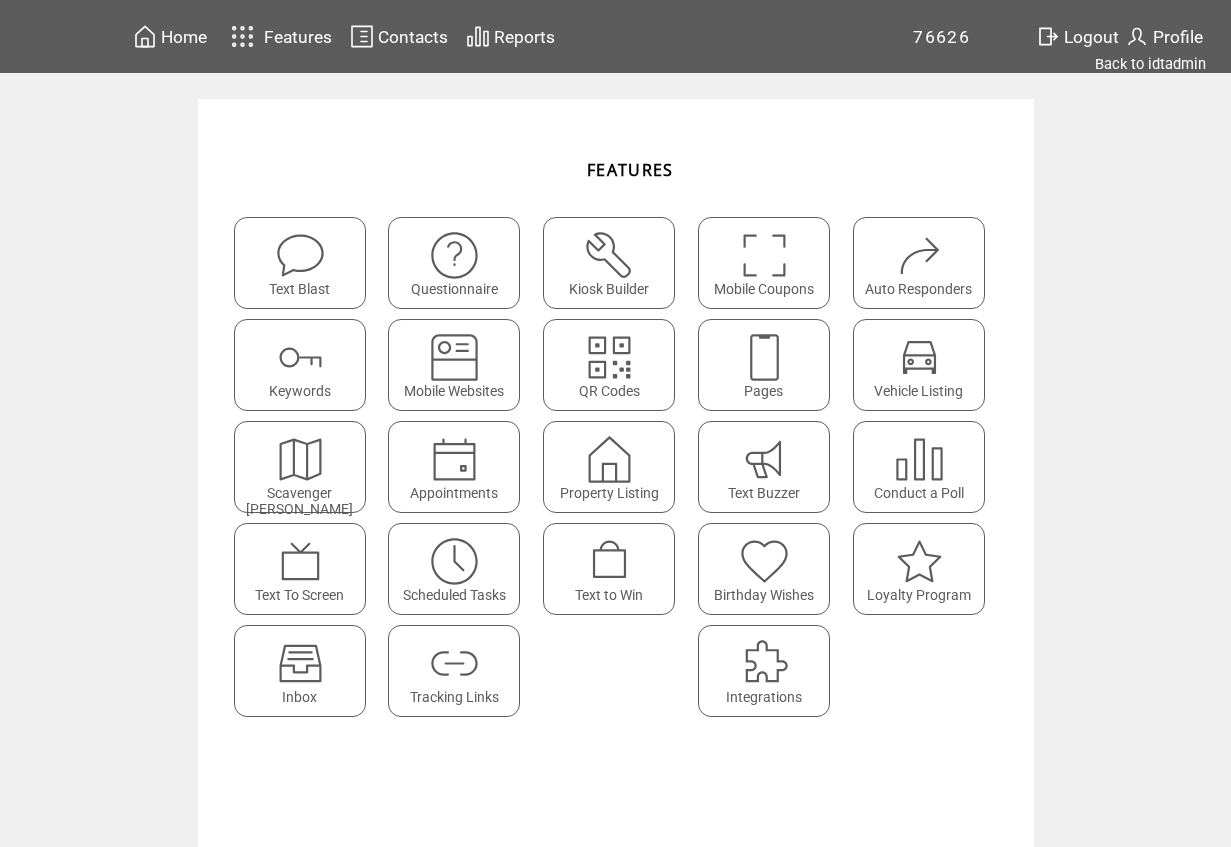 click at bounding box center [764, 357] 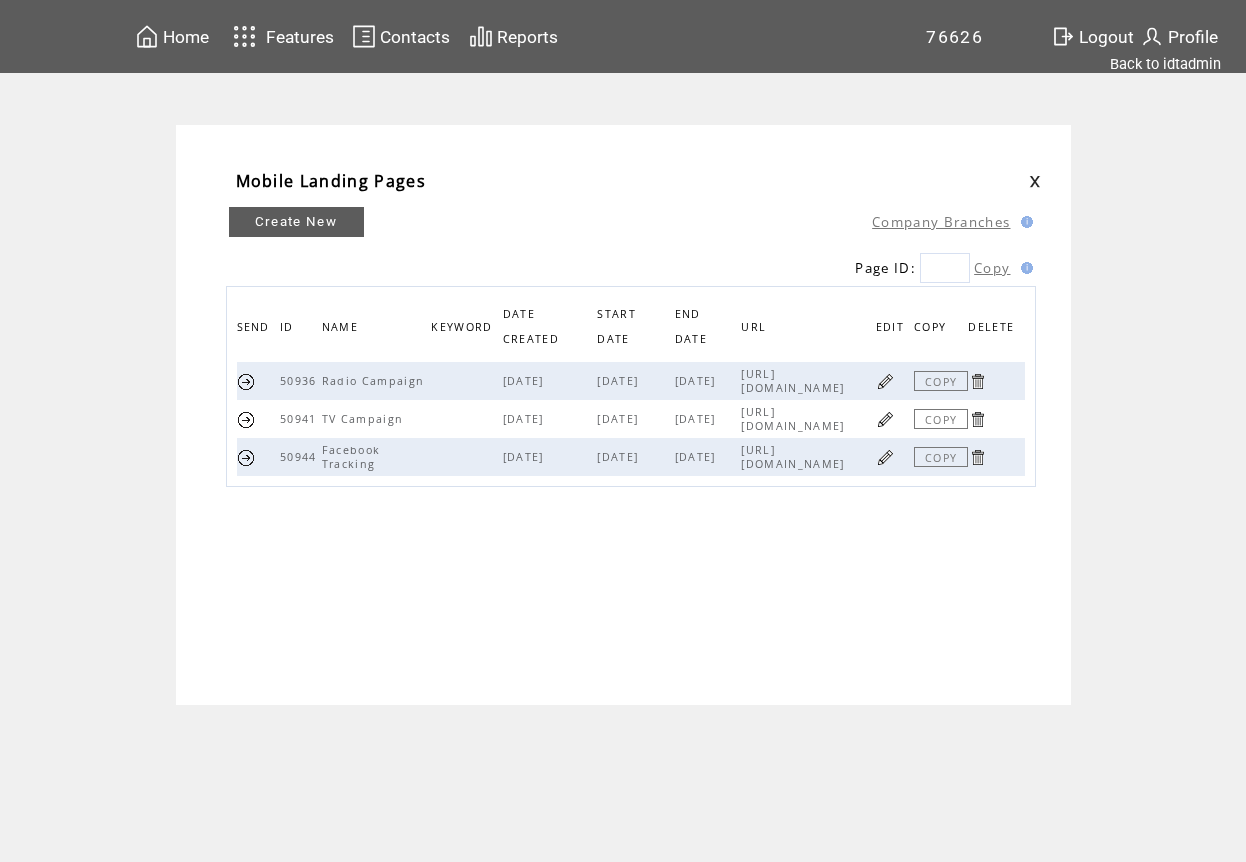 scroll, scrollTop: 0, scrollLeft: 0, axis: both 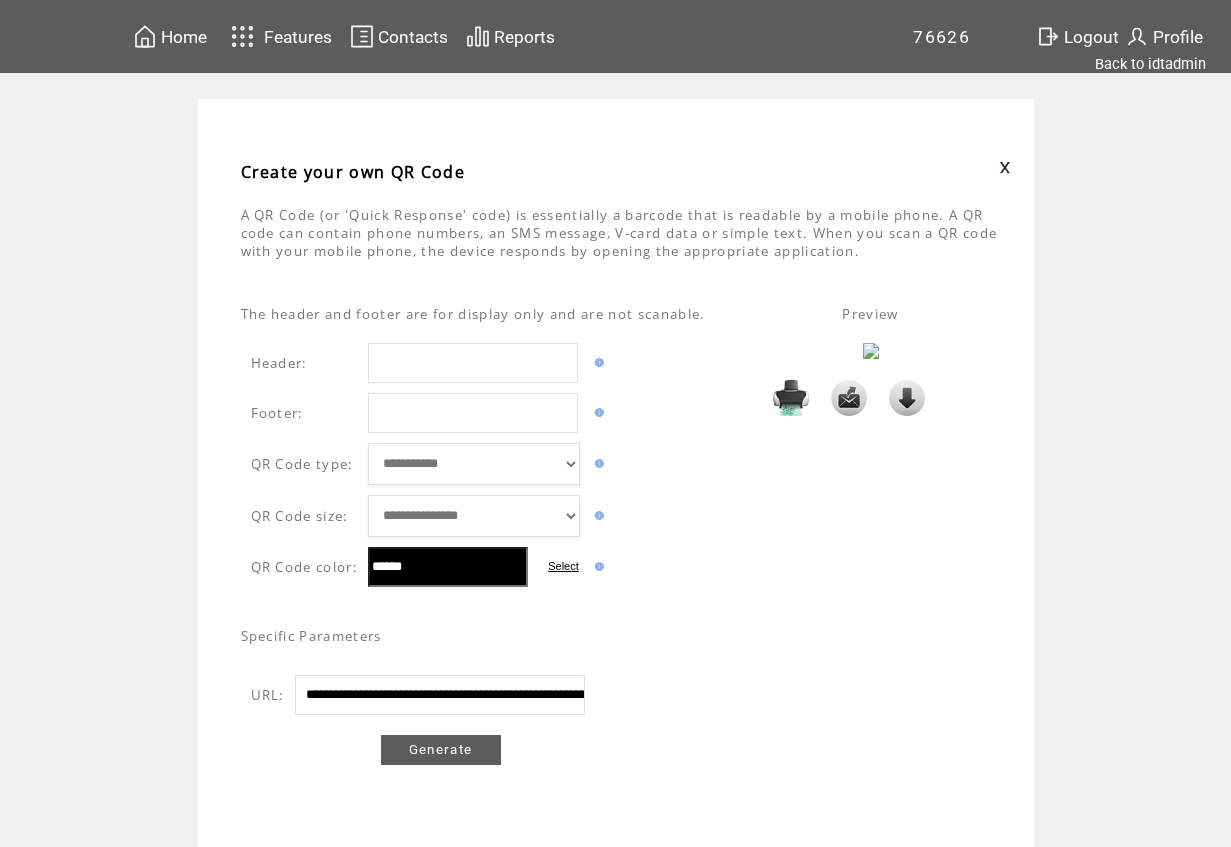 click on "Generate" at bounding box center [441, 750] 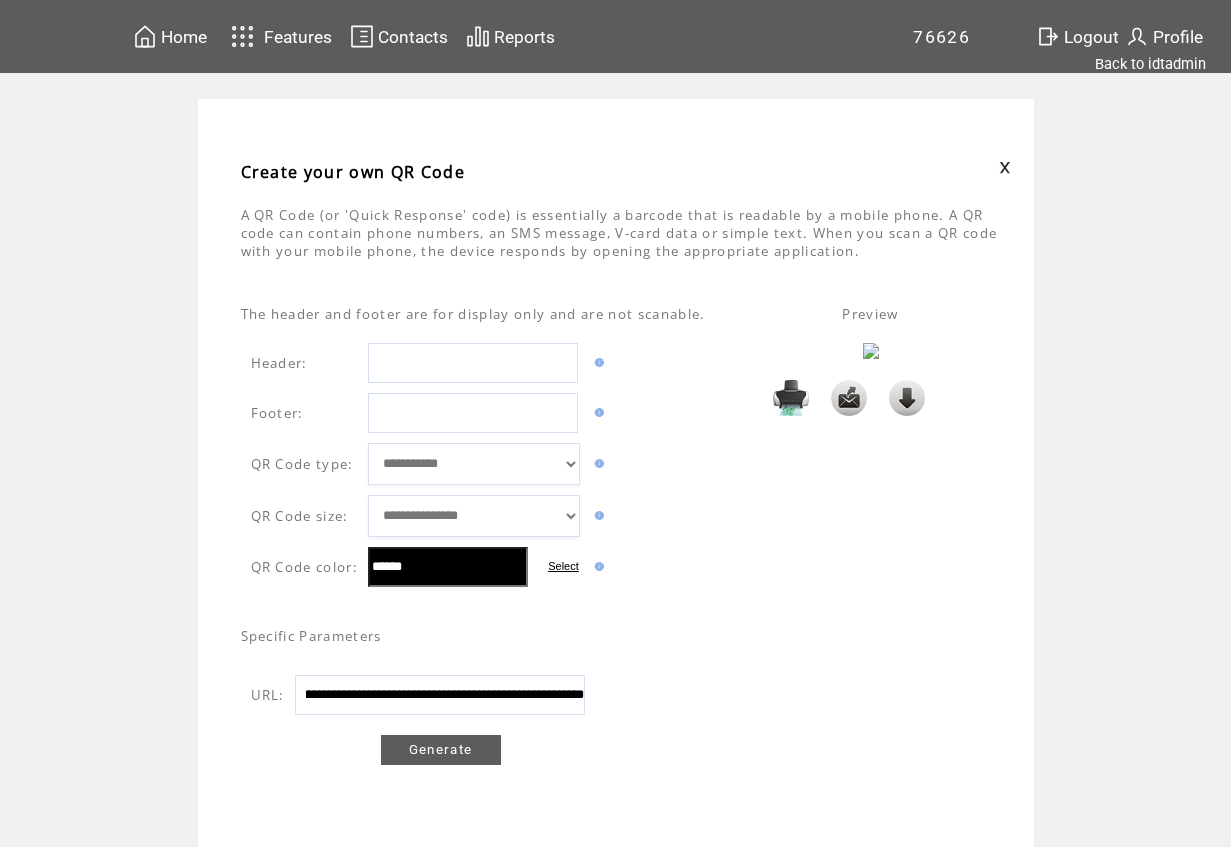 type on "**********" 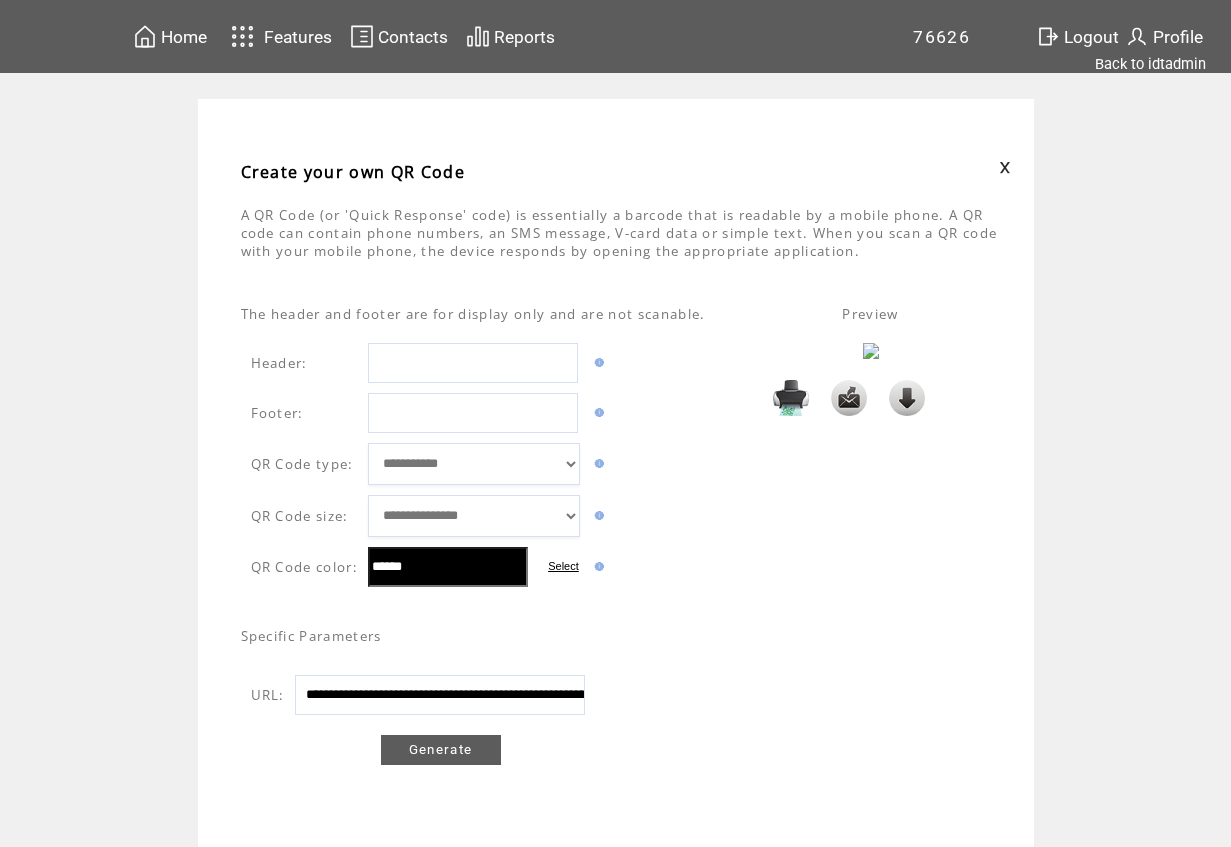 scroll, scrollTop: 0, scrollLeft: 0, axis: both 